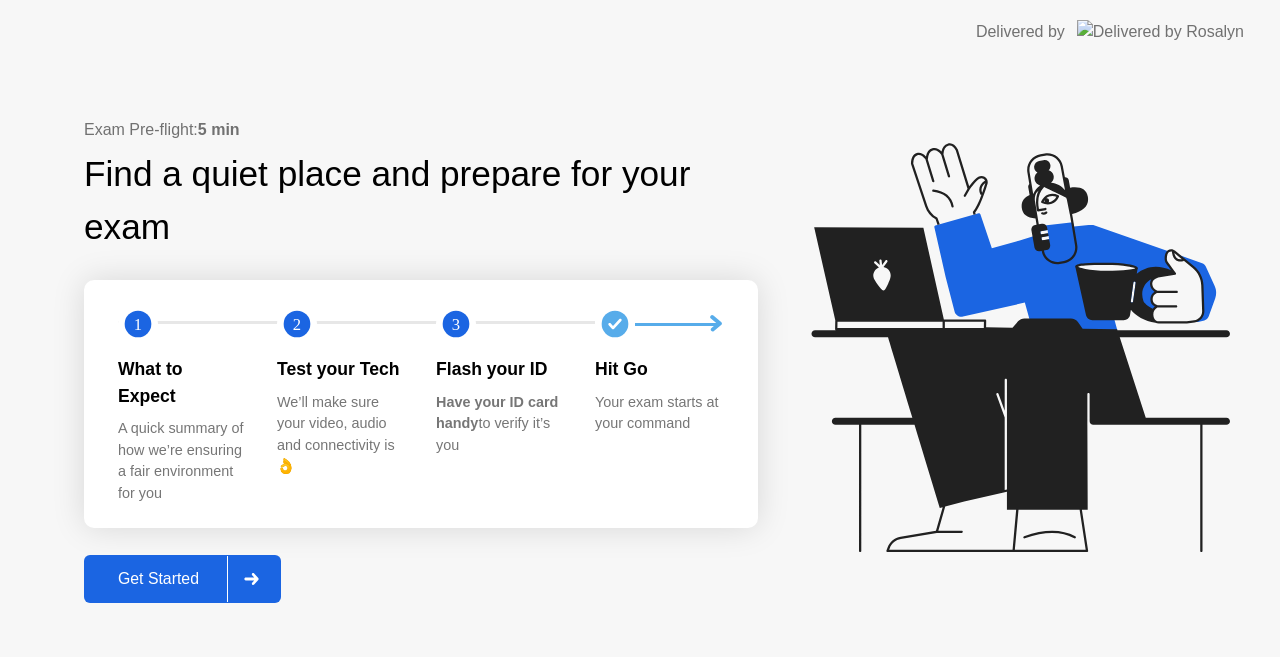 scroll, scrollTop: 0, scrollLeft: 0, axis: both 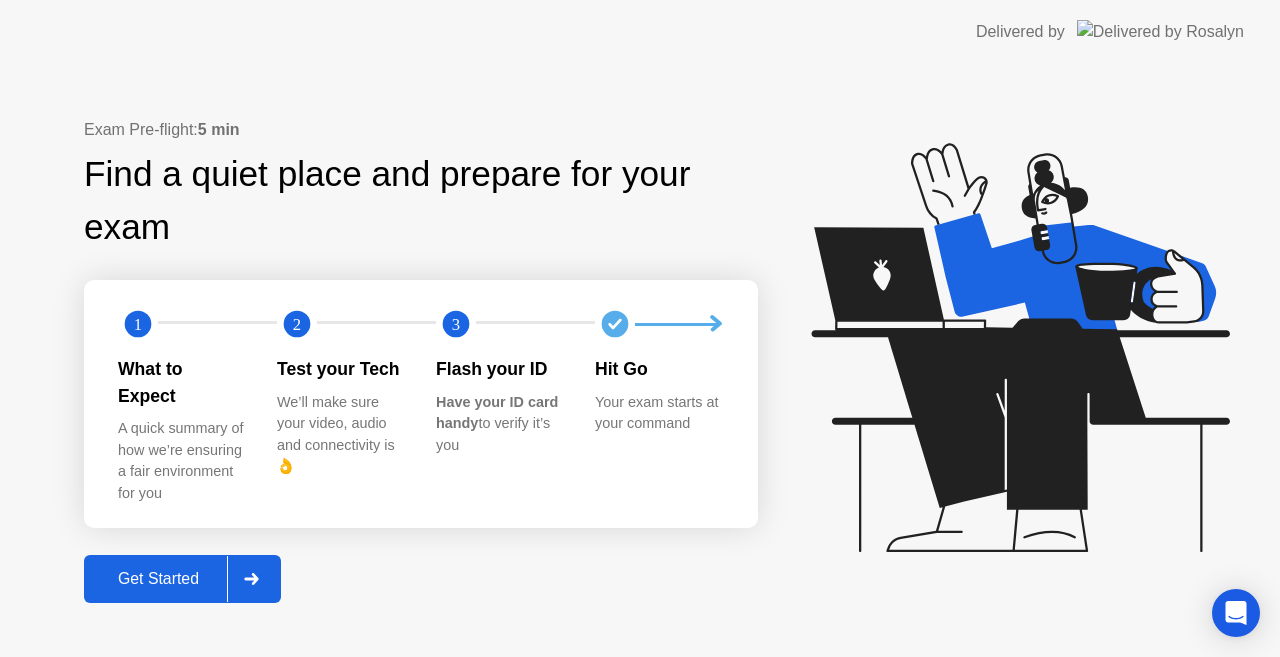 click on "Get Started" 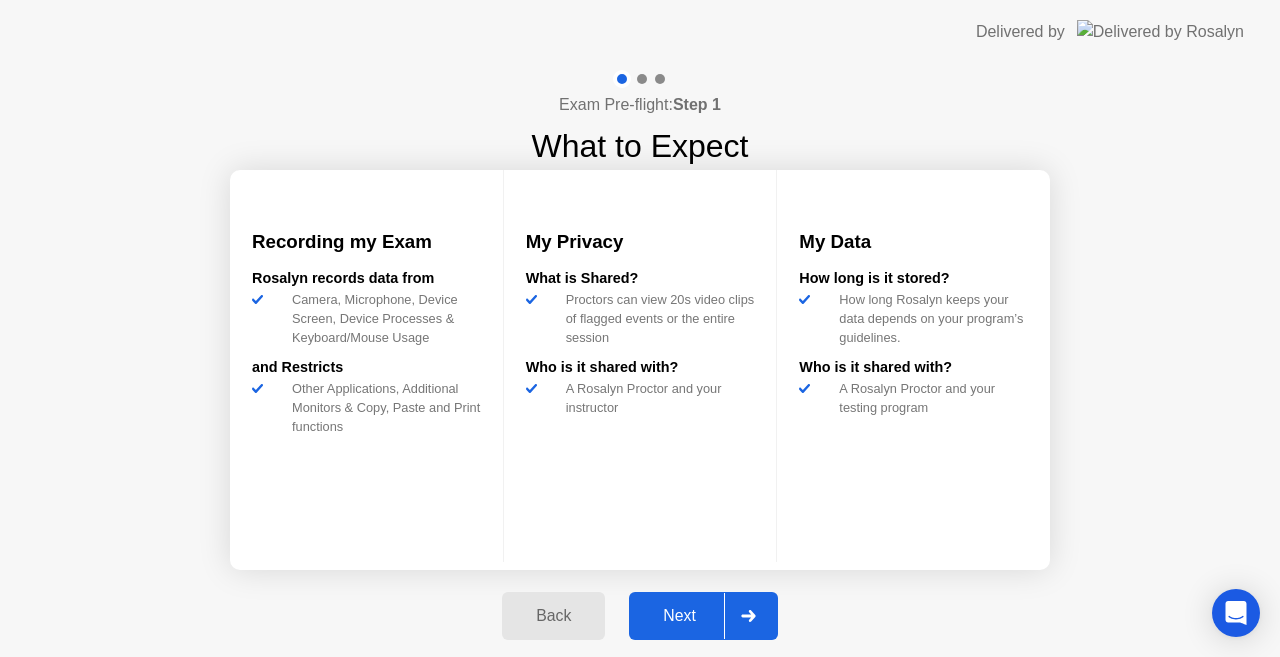 click on "Next" 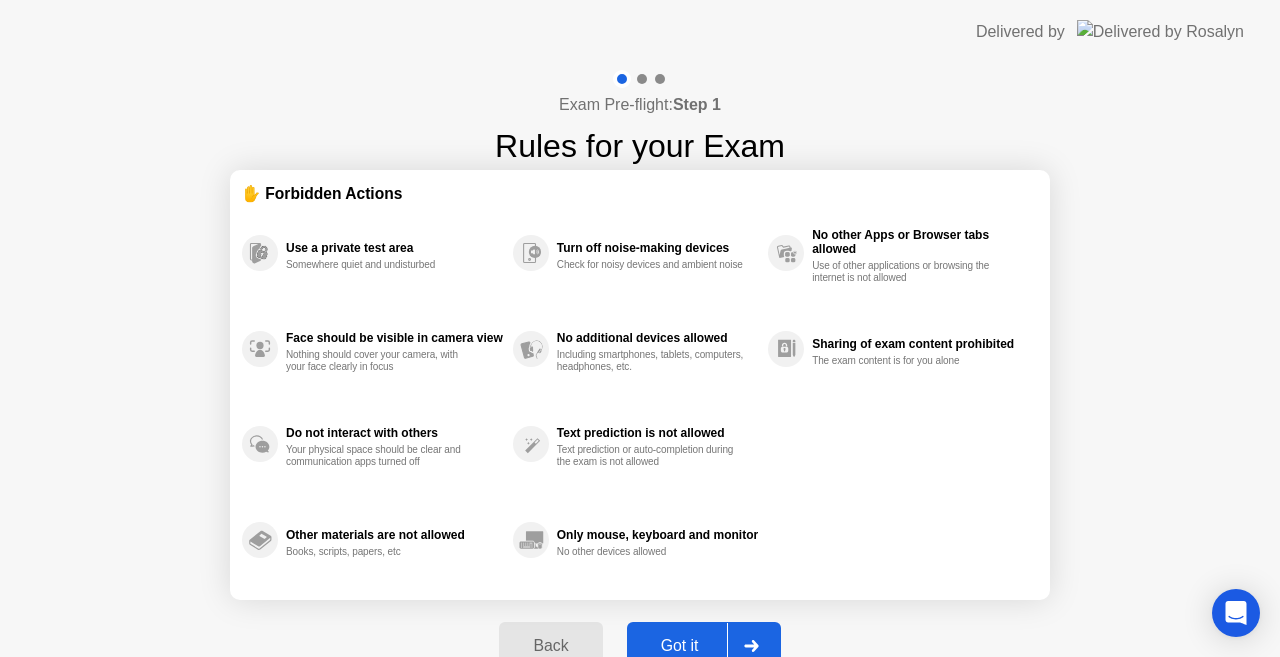 click on "Got it" 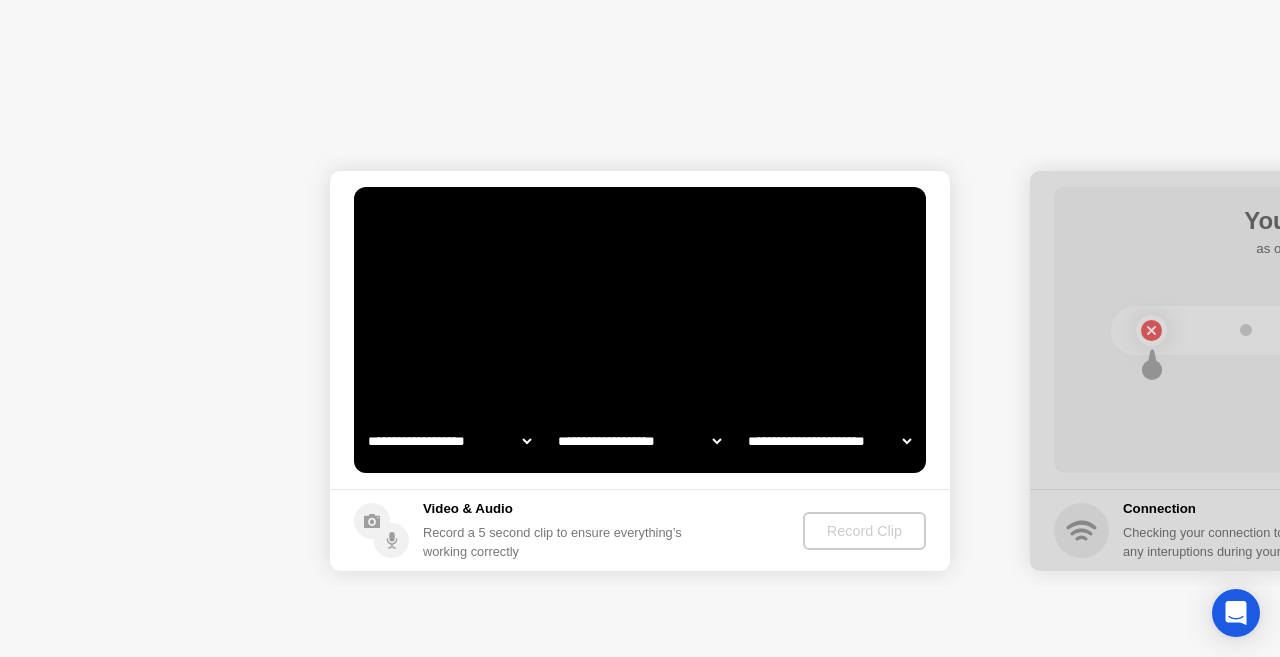 select on "**********" 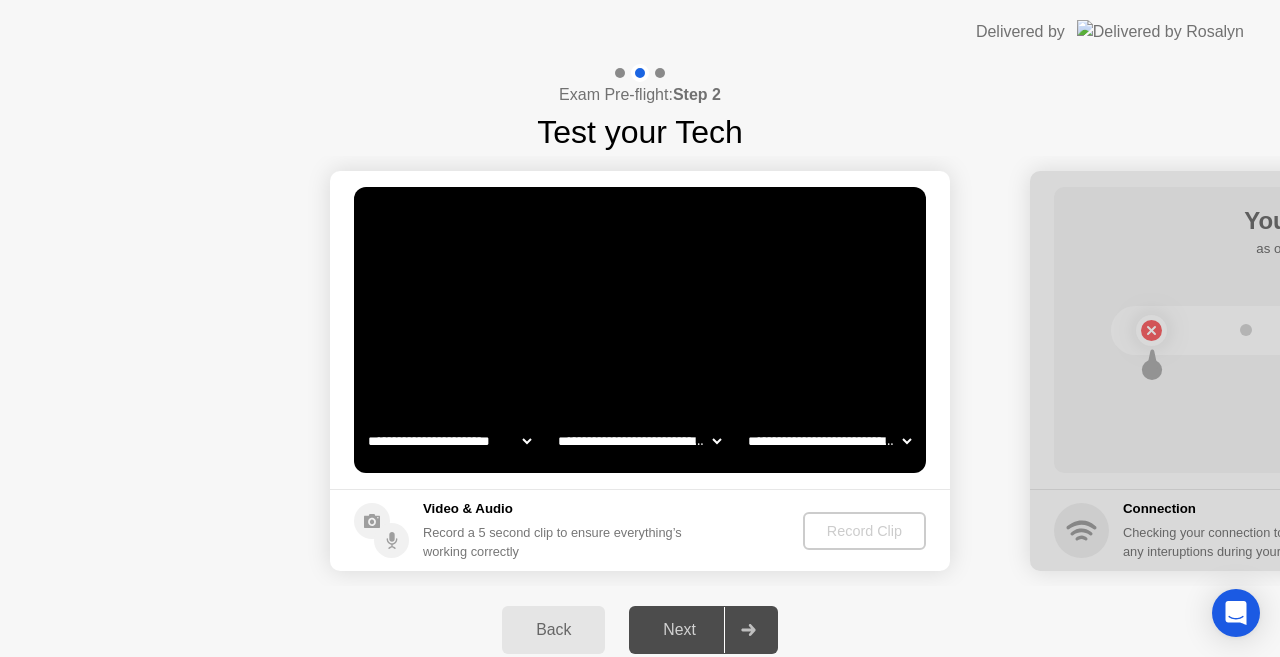 click 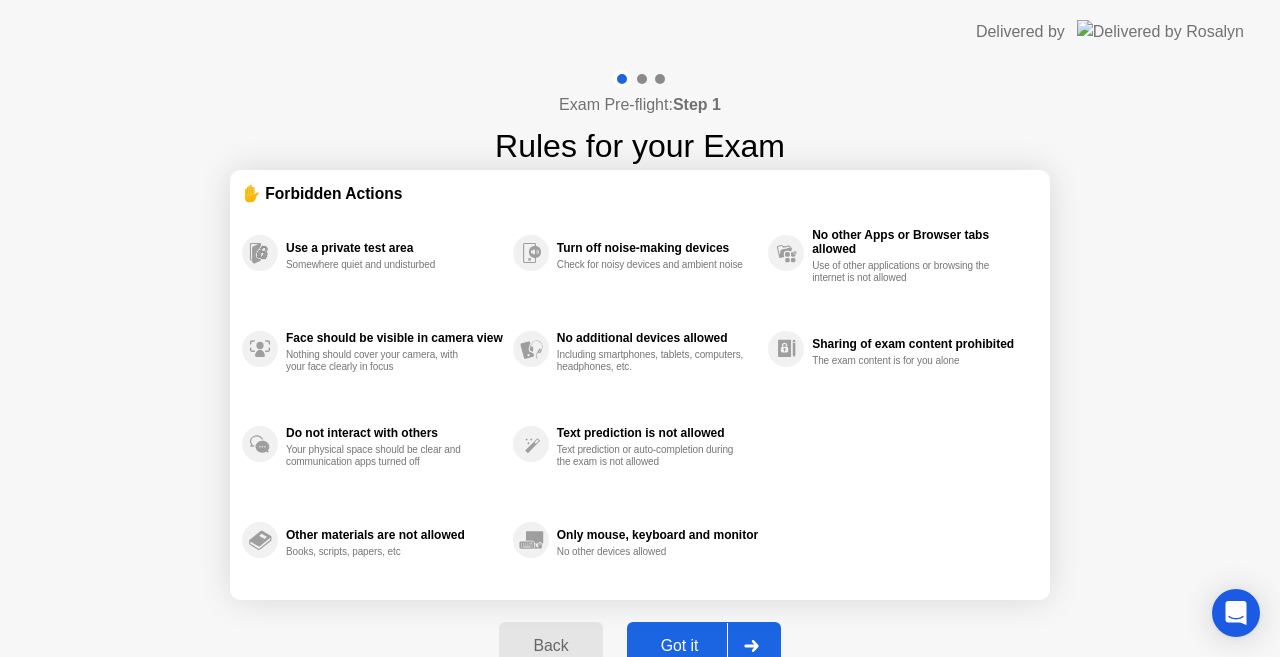 click 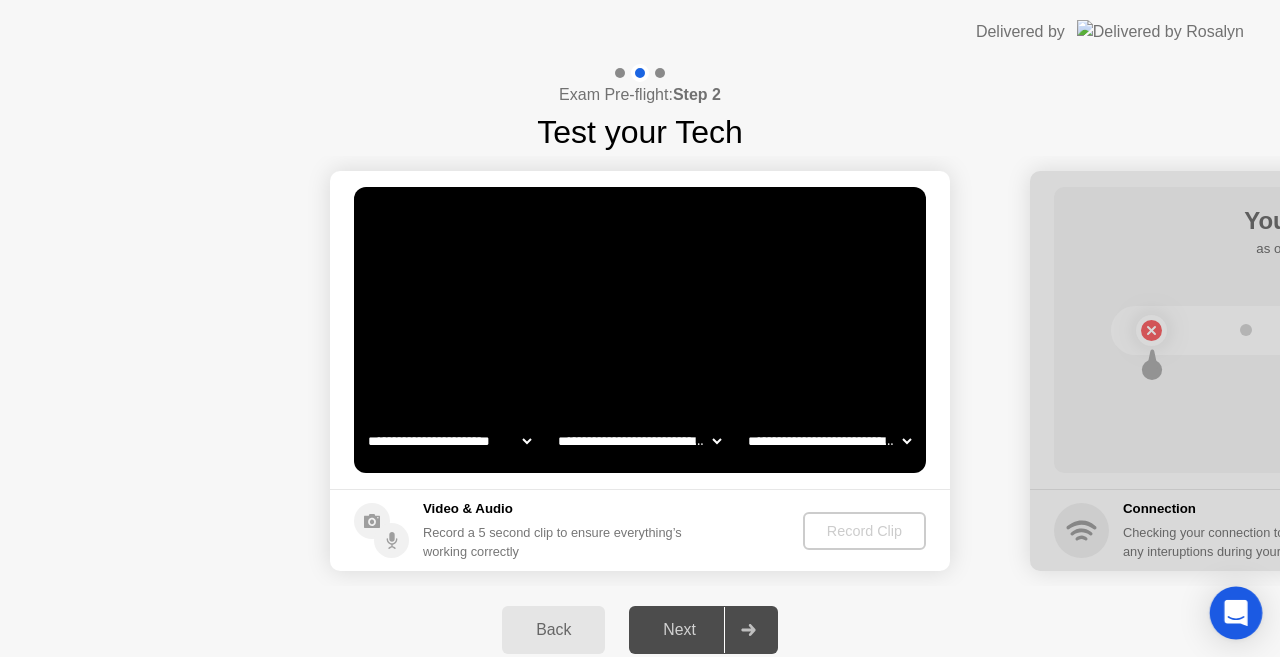 click at bounding box center [1236, 613] 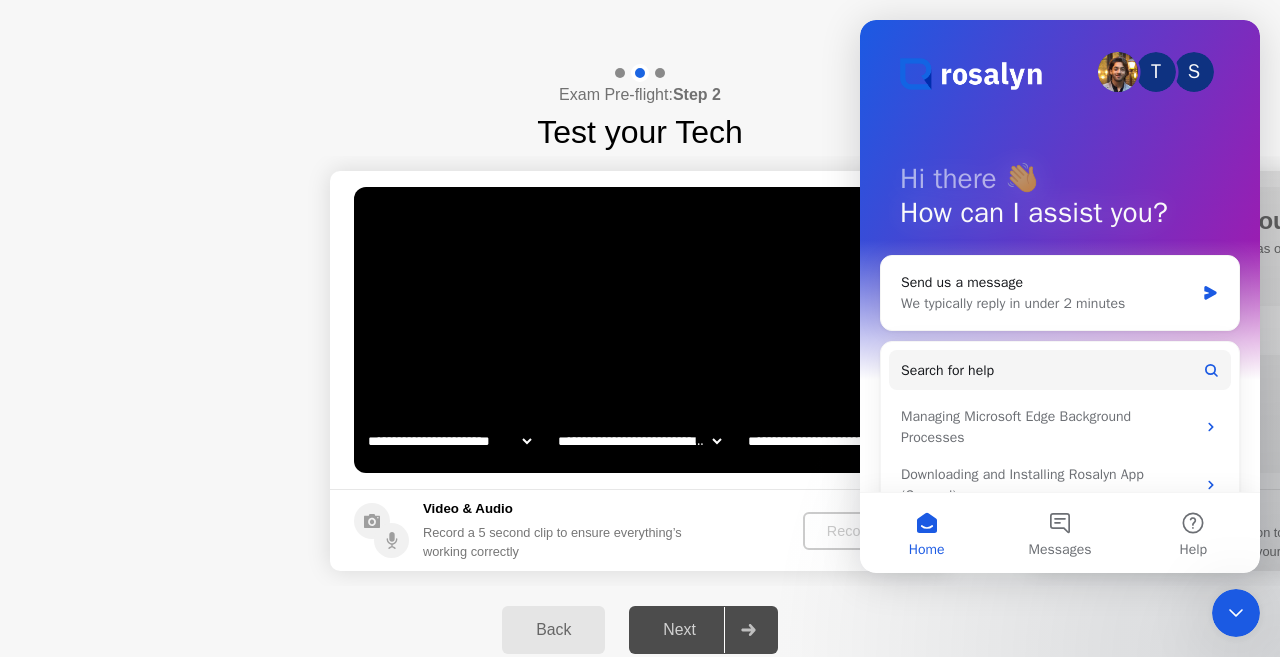 scroll, scrollTop: 0, scrollLeft: 0, axis: both 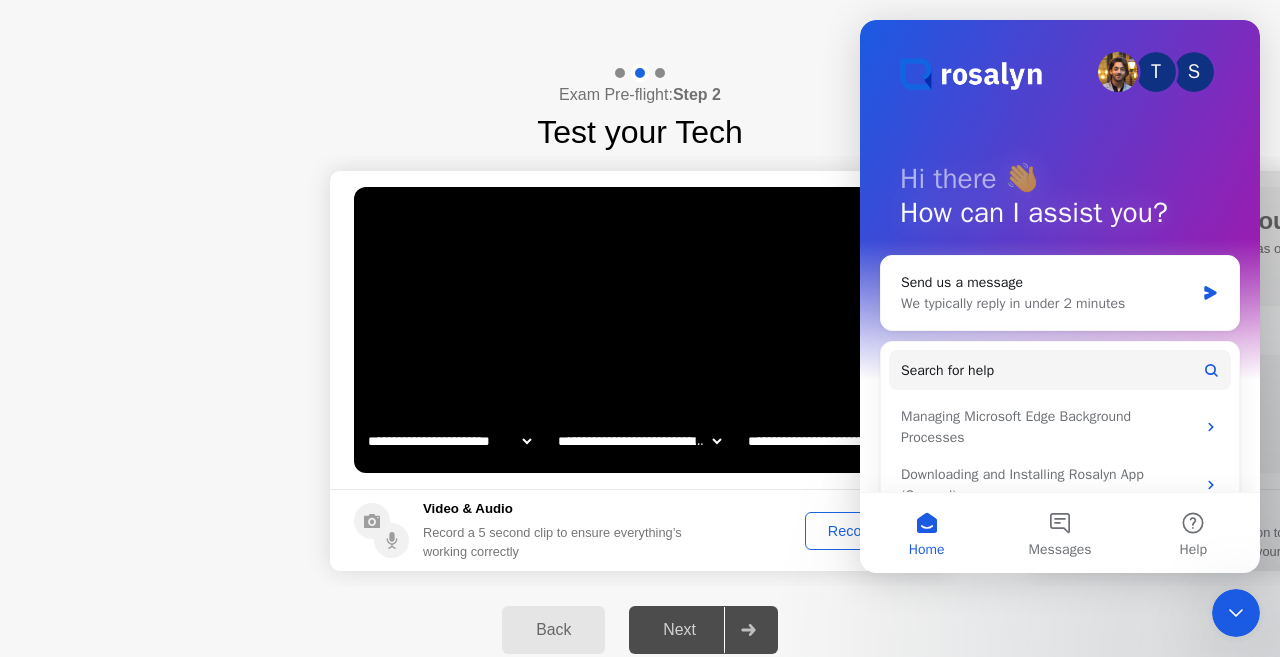 click on "**********" 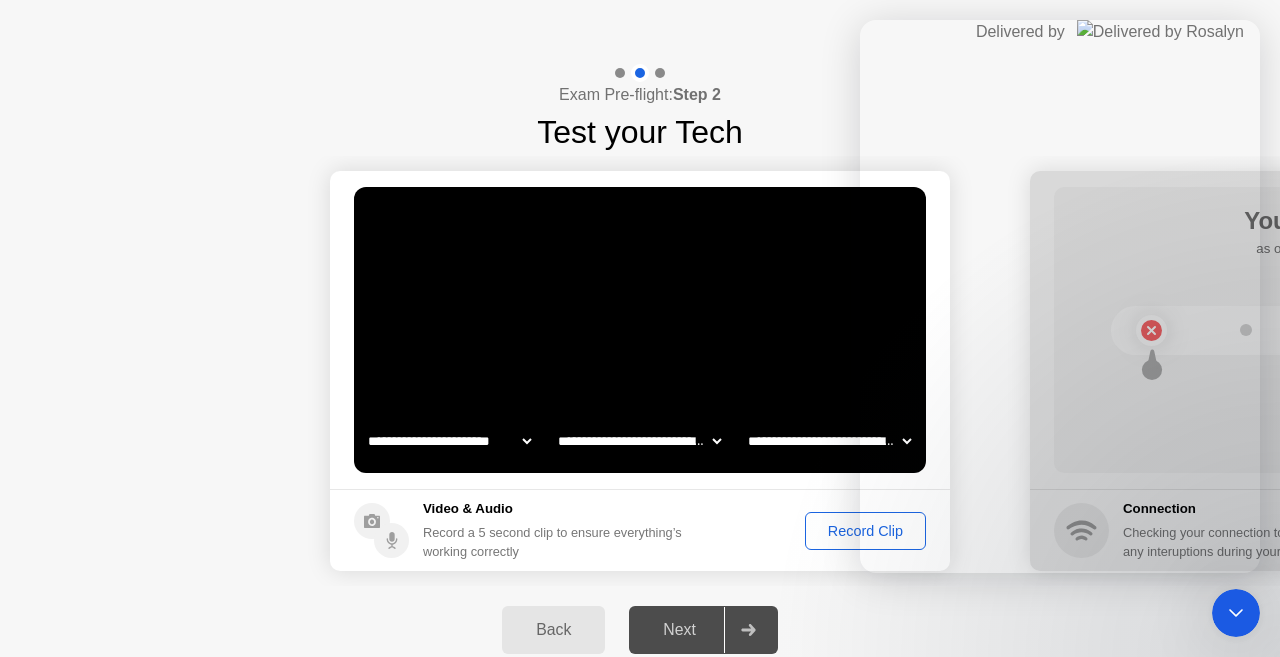 click on "Record Clip" 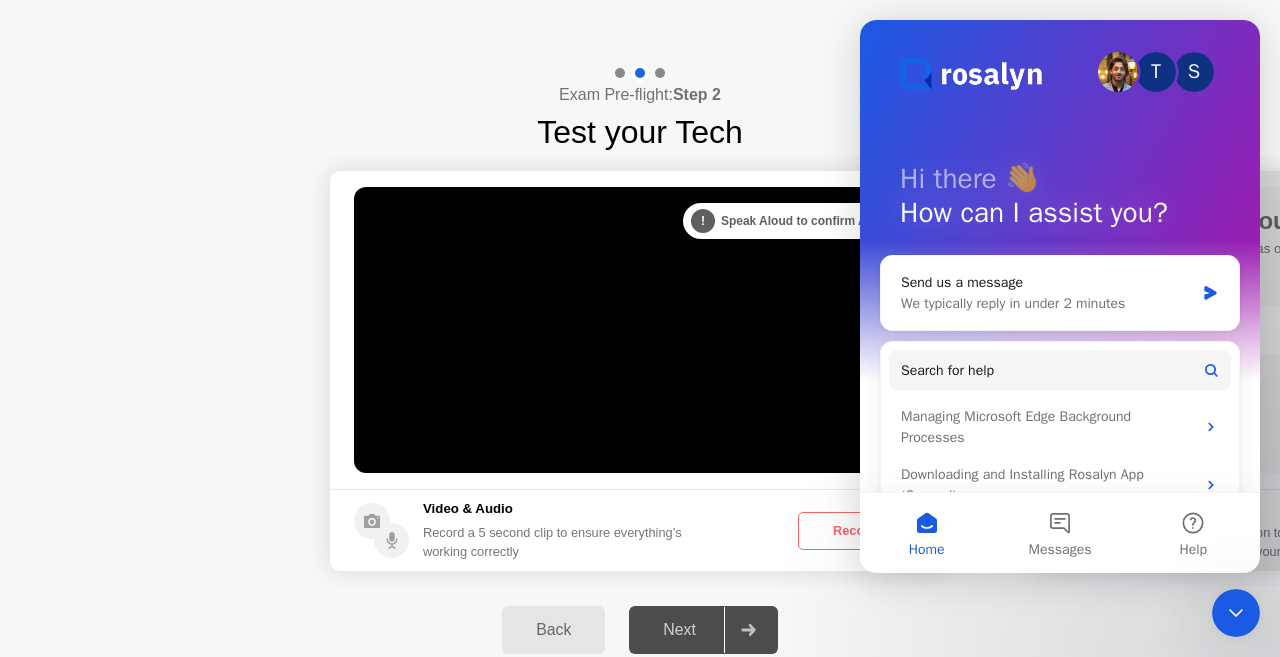 scroll, scrollTop: 0, scrollLeft: 0, axis: both 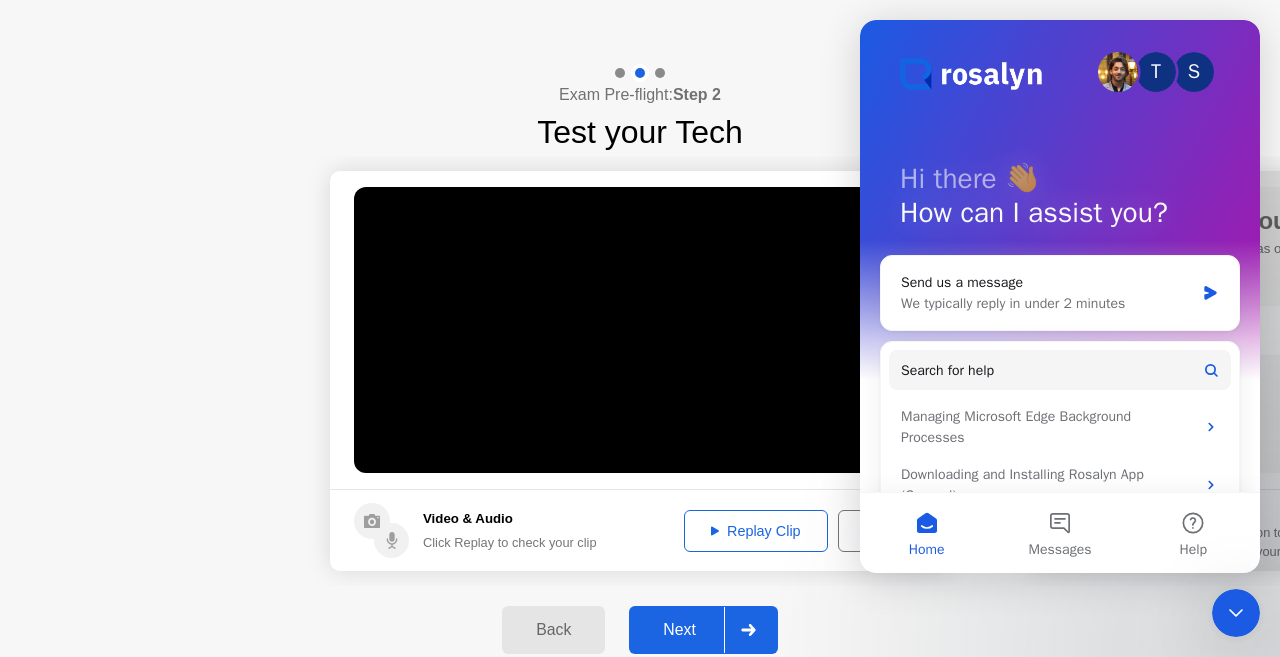 click on "Replay Clip" 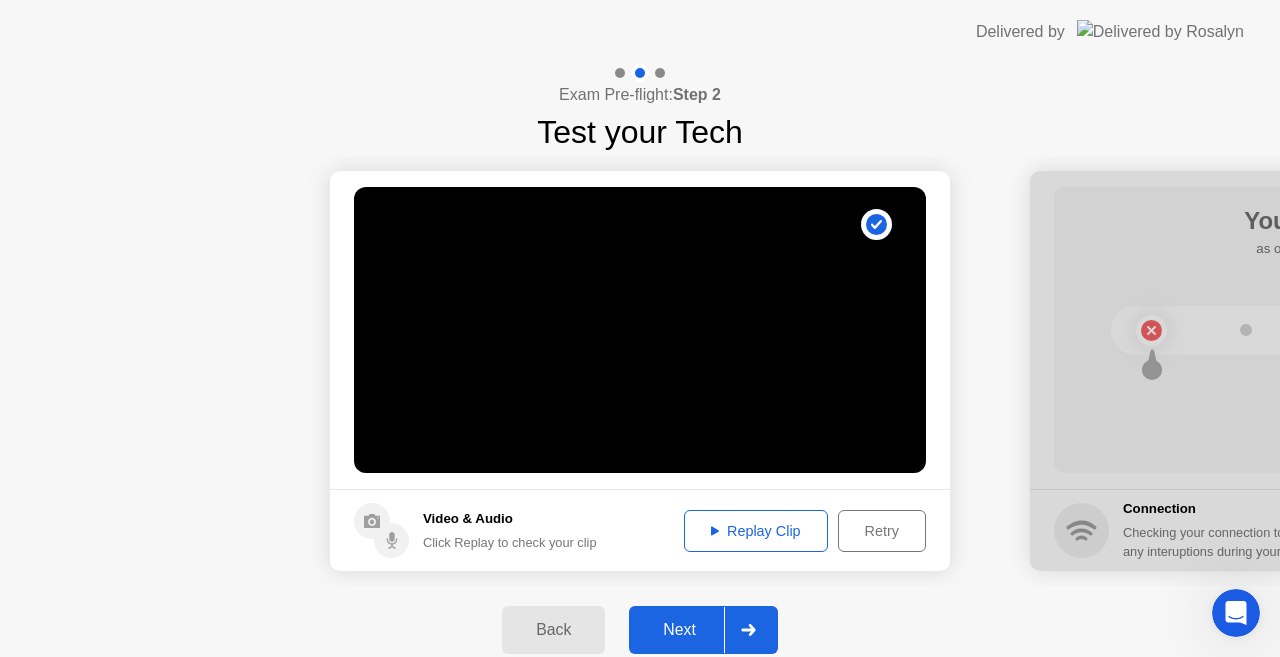 click 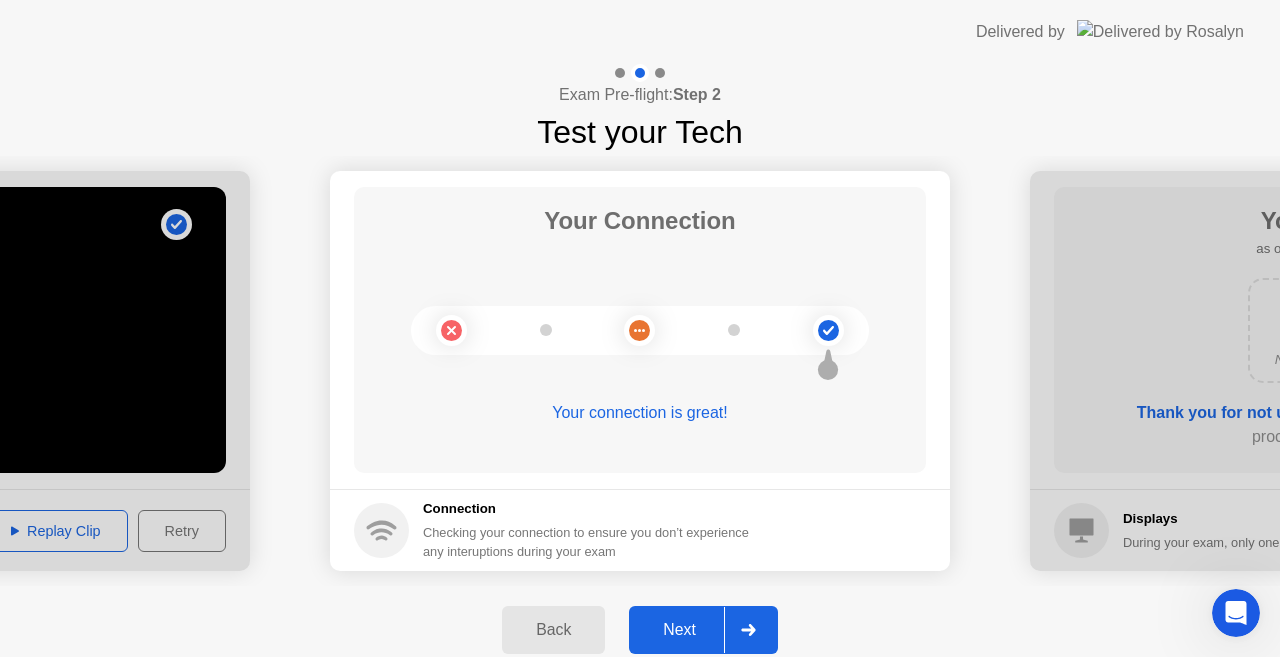 click 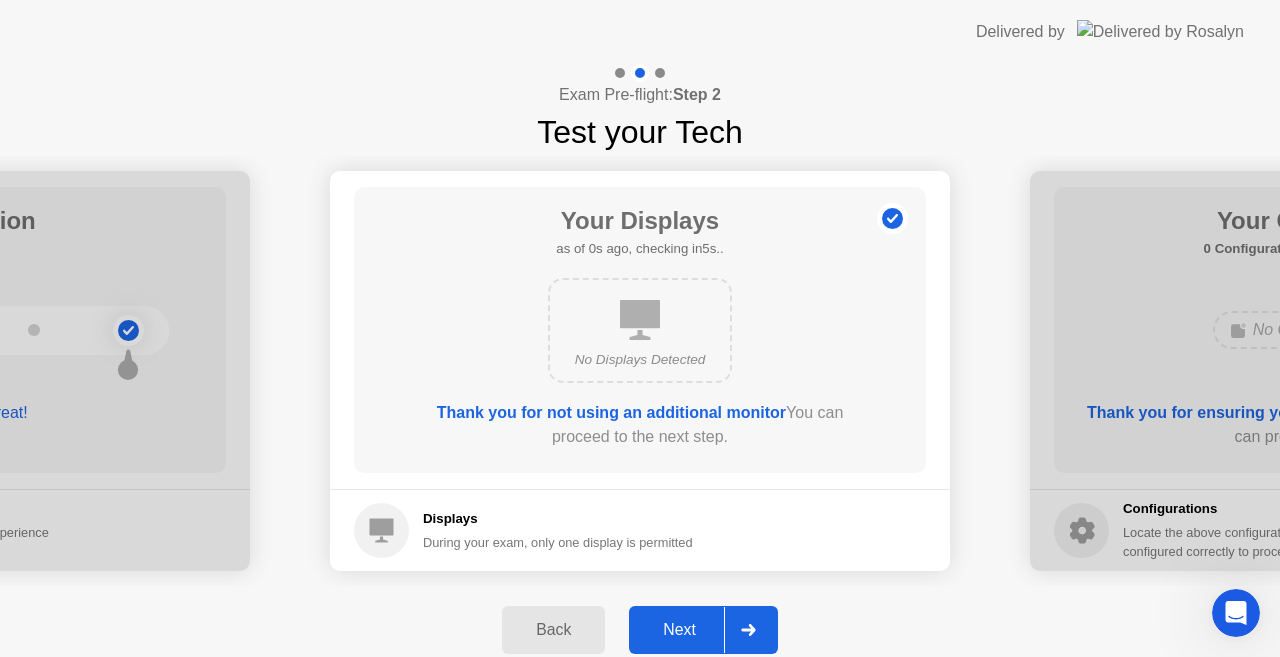 click 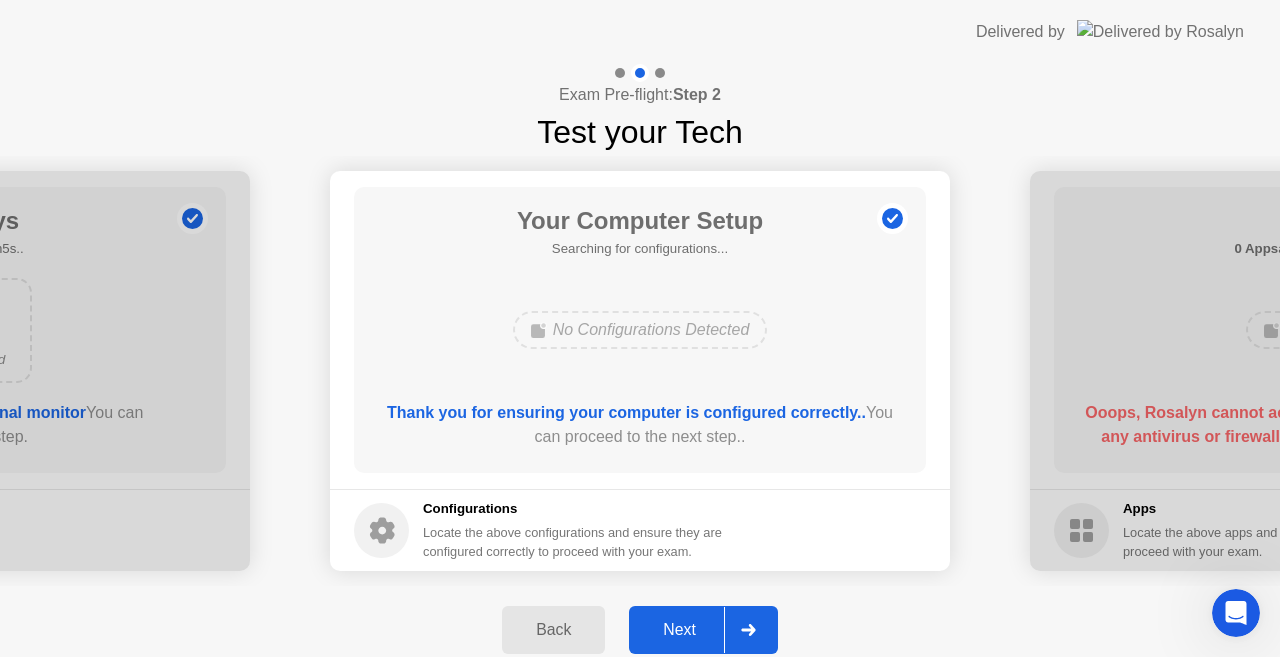 click 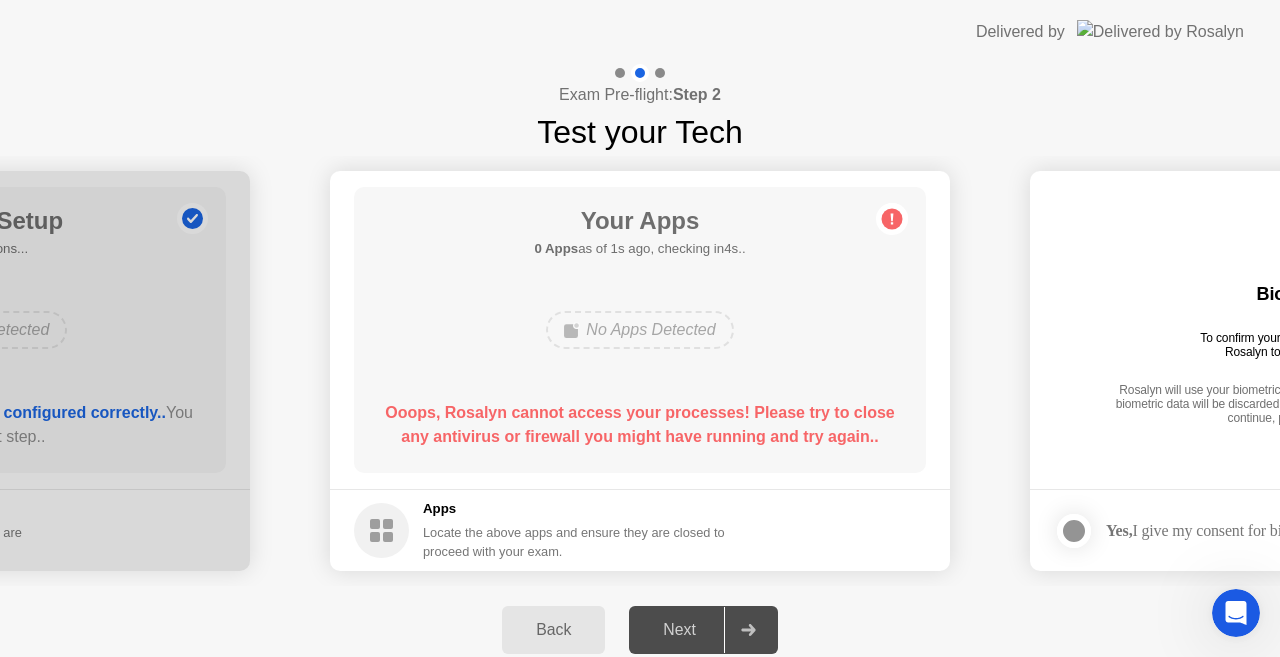 click on "Back" 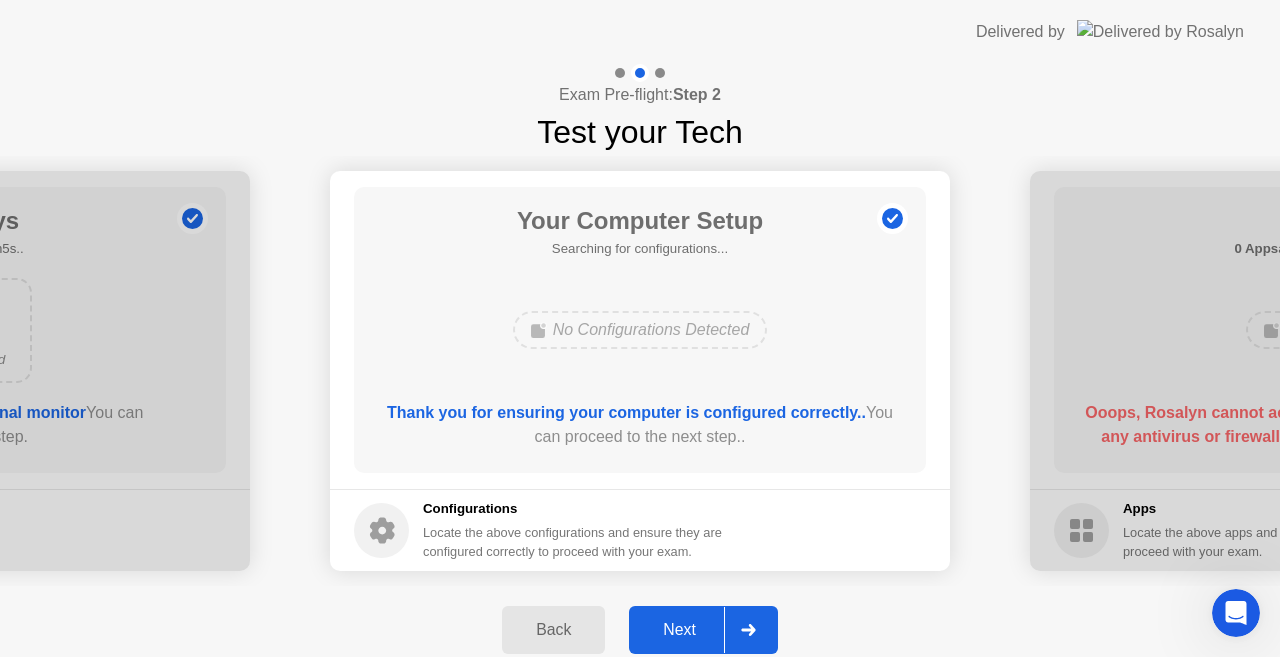 click on "Next" 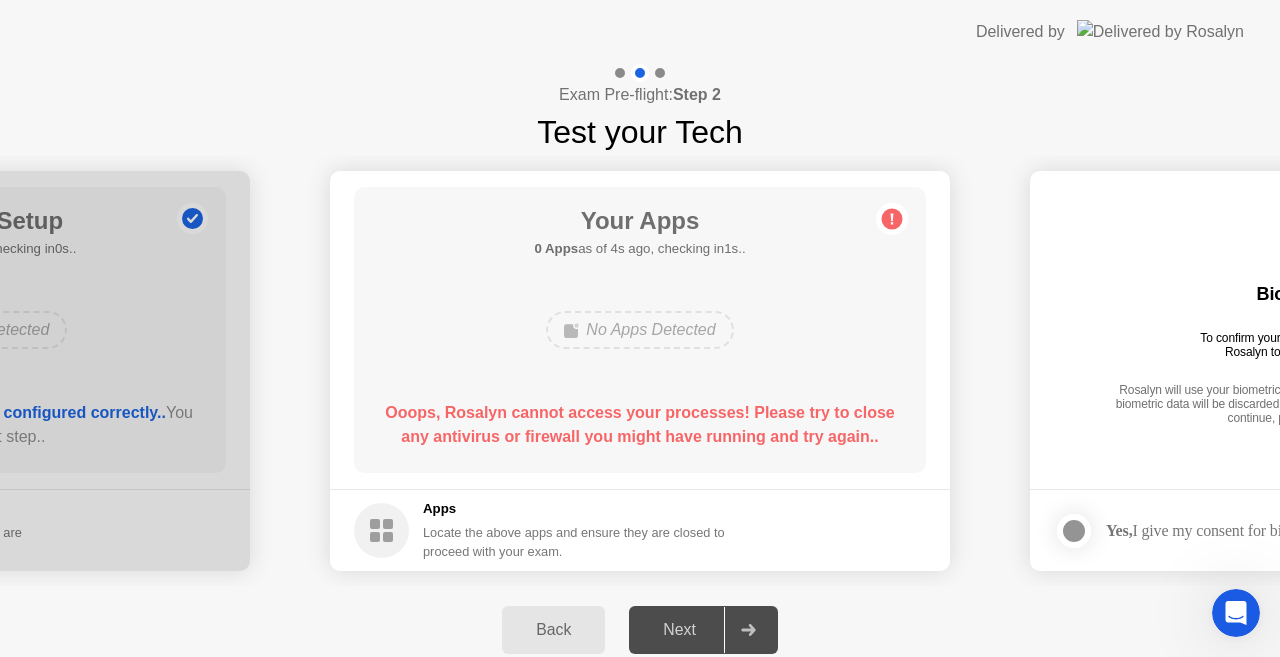 click 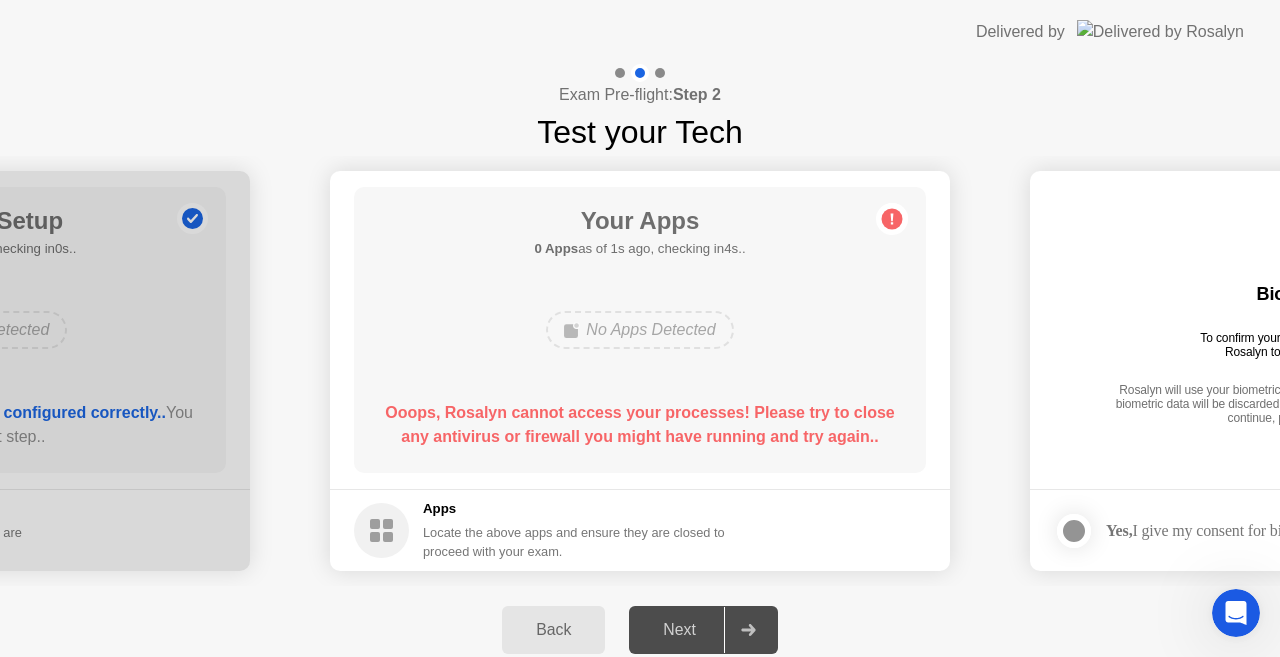click on "Next" 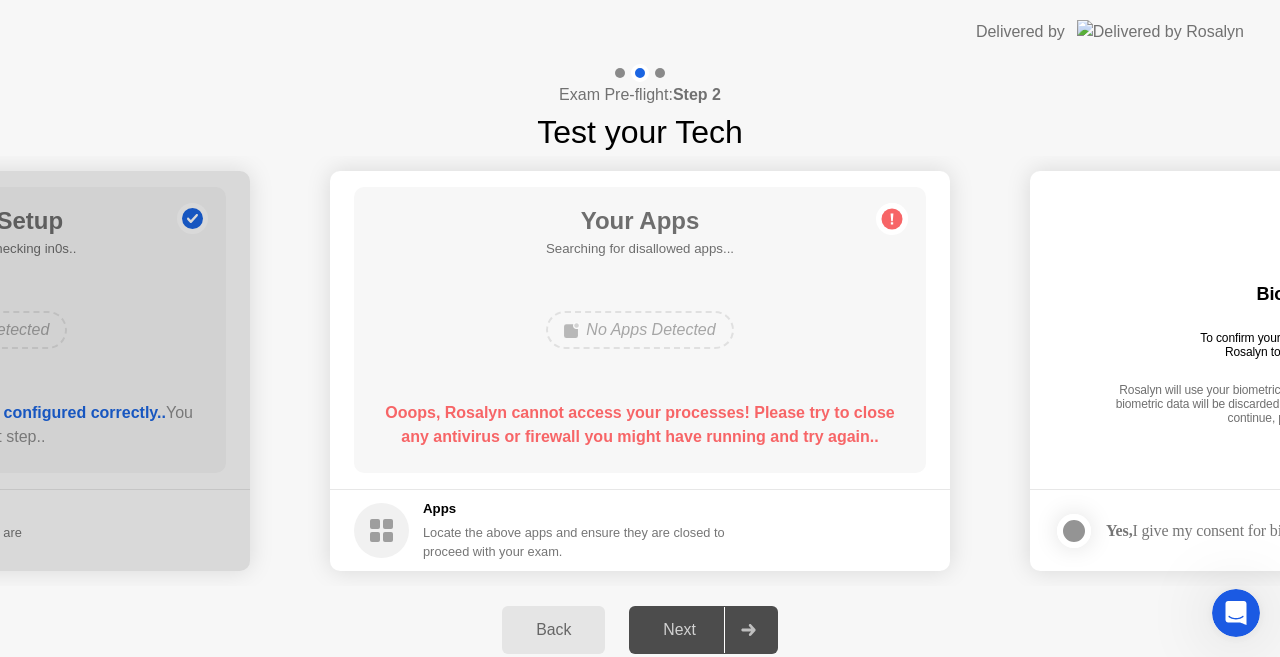 click 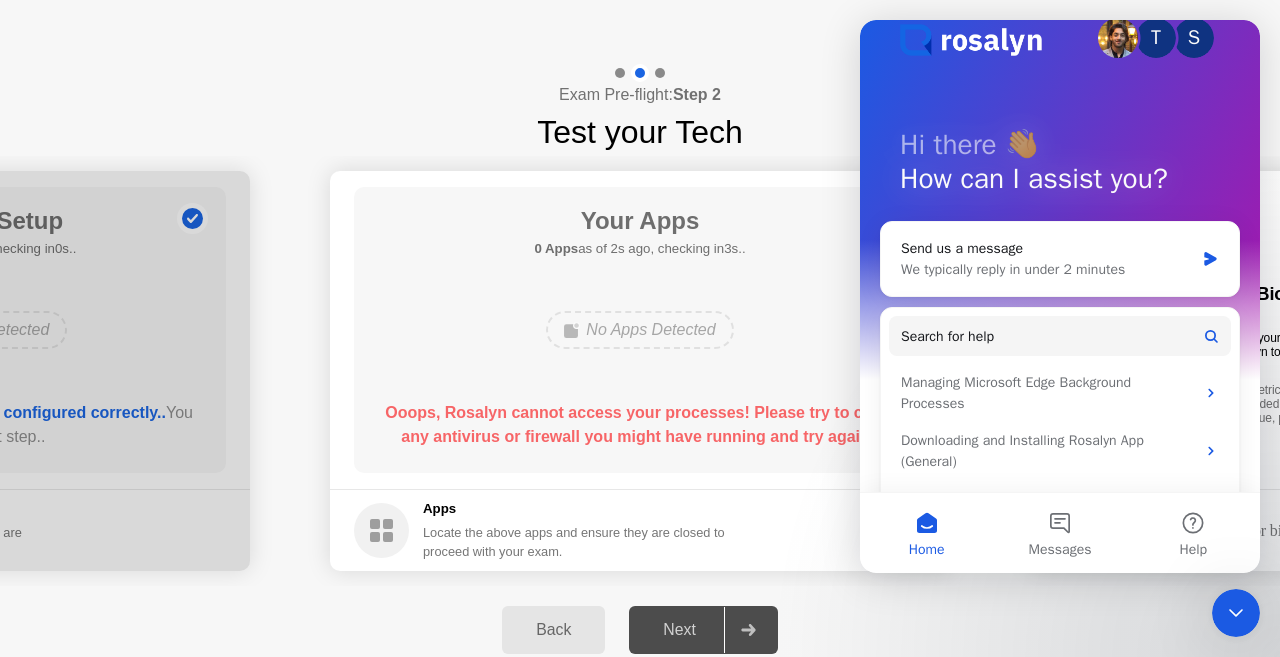 scroll, scrollTop: 0, scrollLeft: 0, axis: both 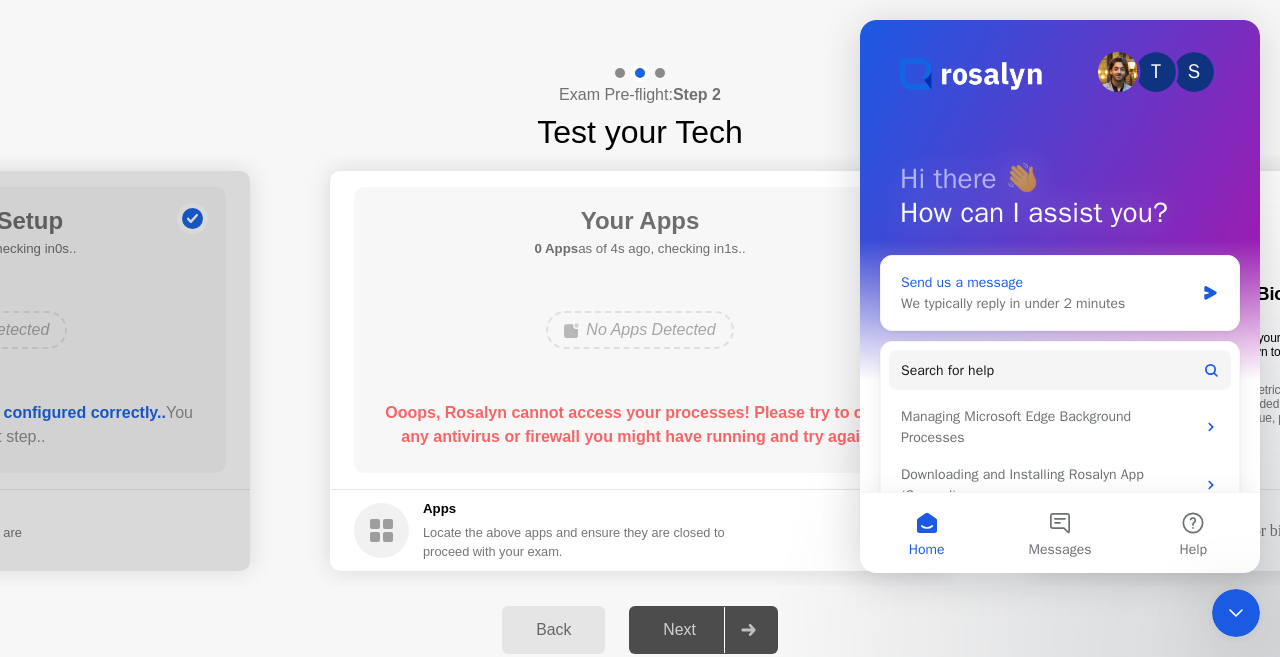 click on "We typically reply in under 2 minutes" at bounding box center (1047, 303) 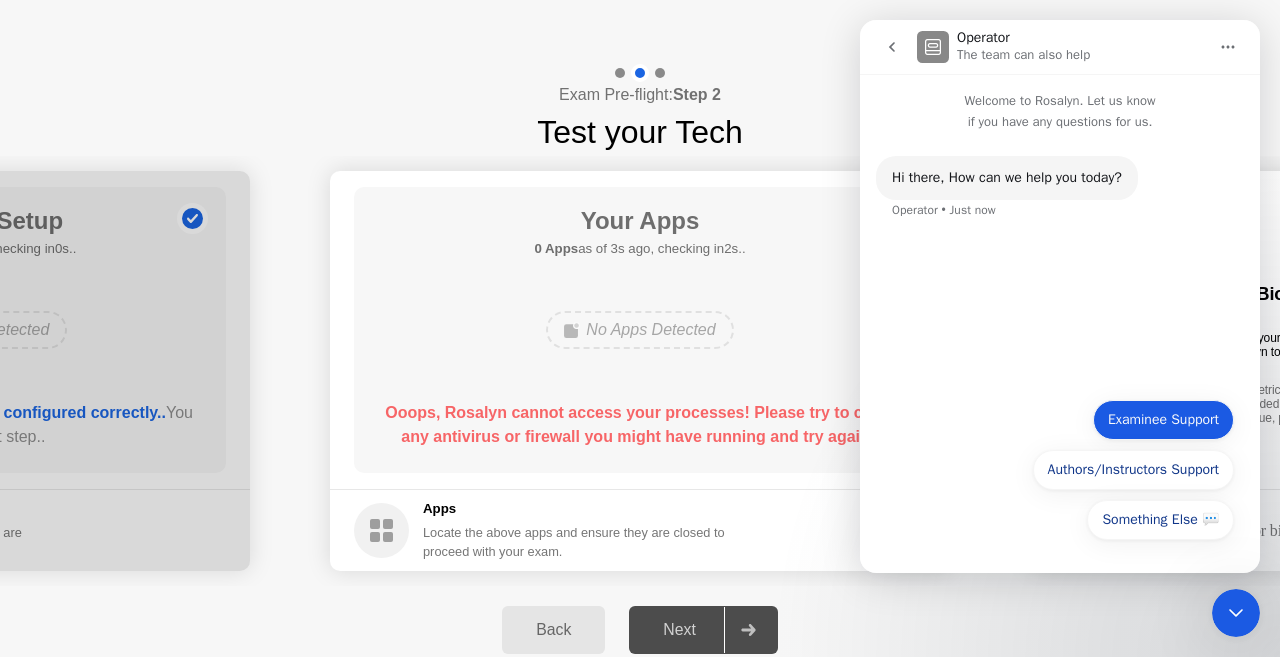 click on "Examinee Support" at bounding box center (1163, 420) 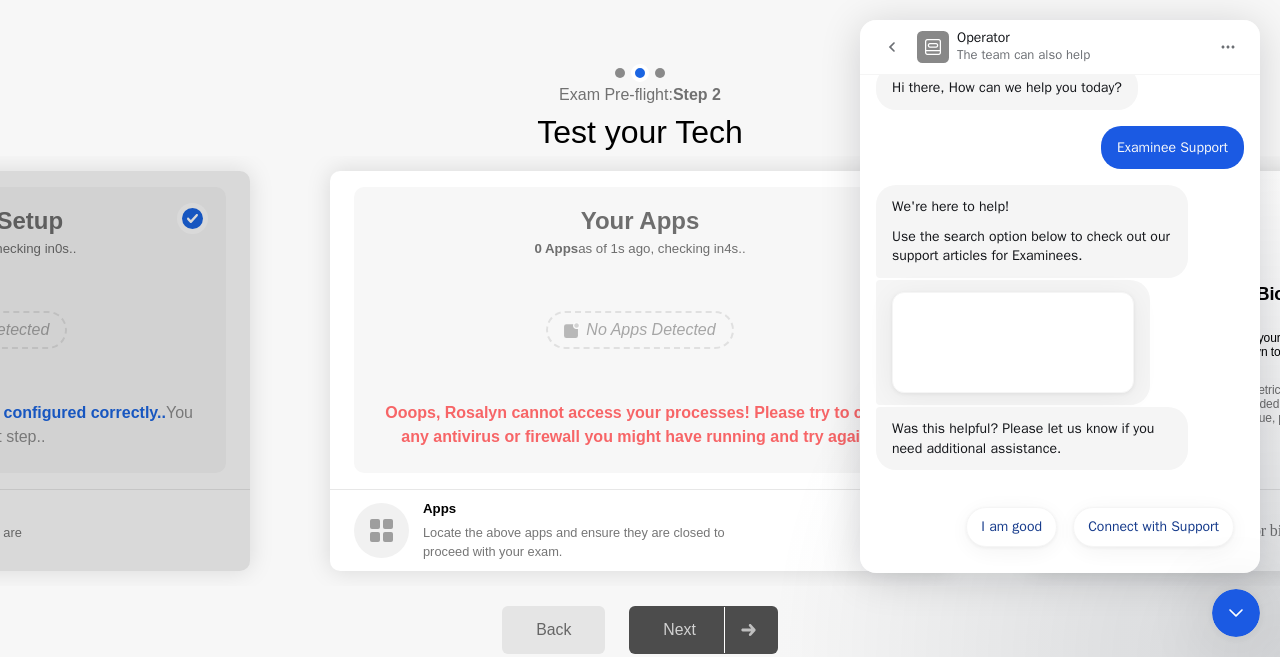 scroll, scrollTop: 99, scrollLeft: 0, axis: vertical 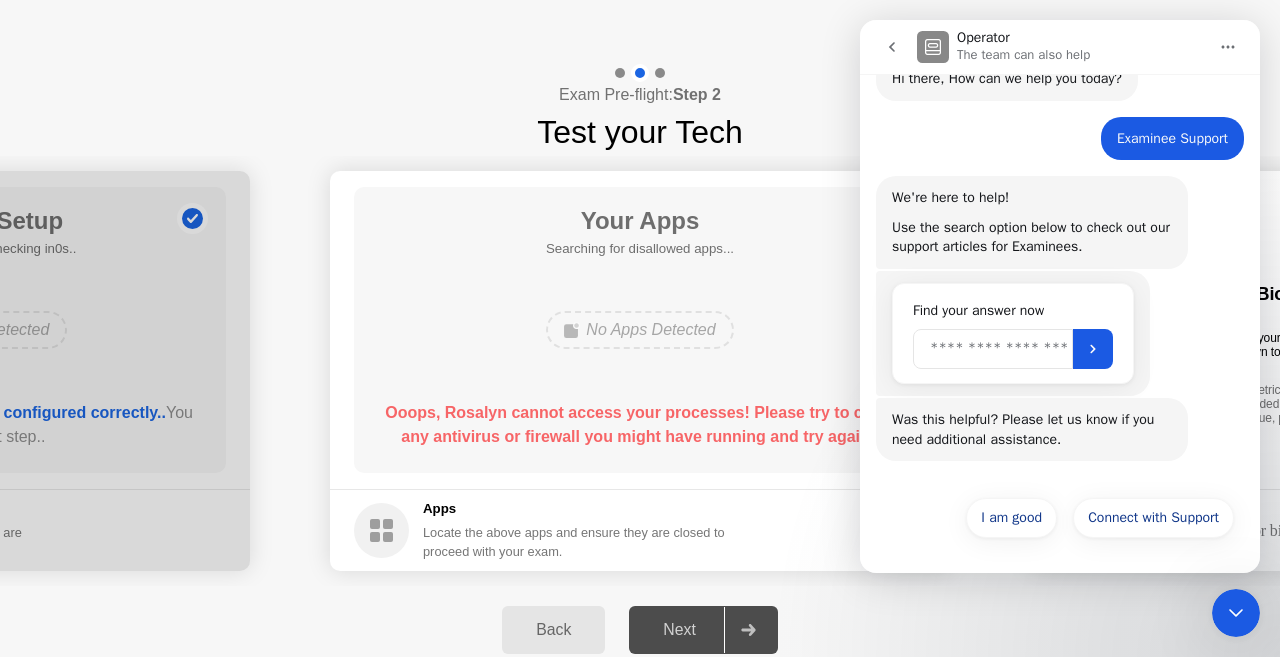 click at bounding box center (993, 349) 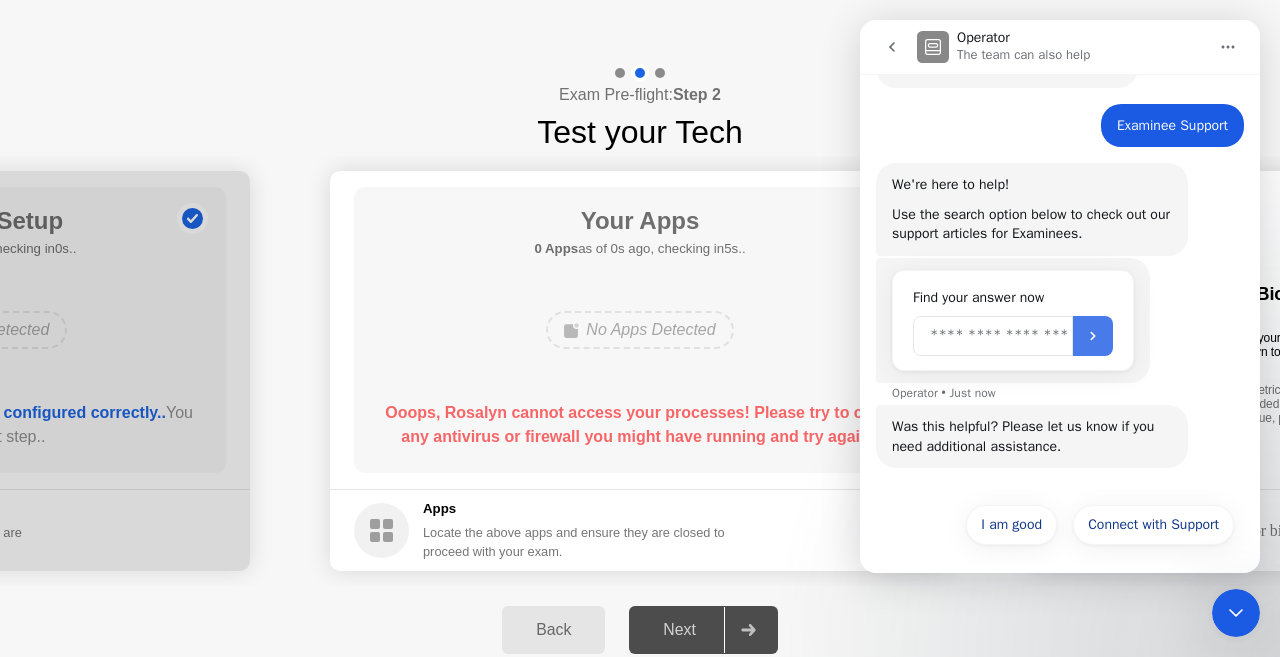 scroll, scrollTop: 119, scrollLeft: 0, axis: vertical 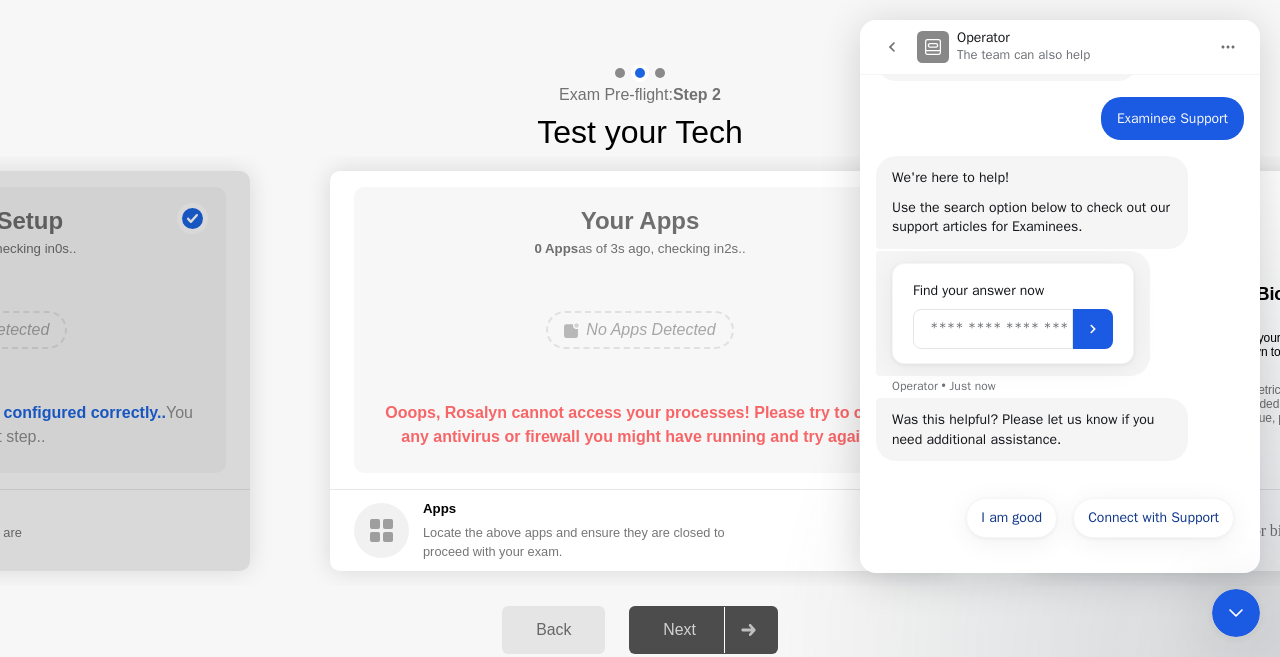click at bounding box center (993, 329) 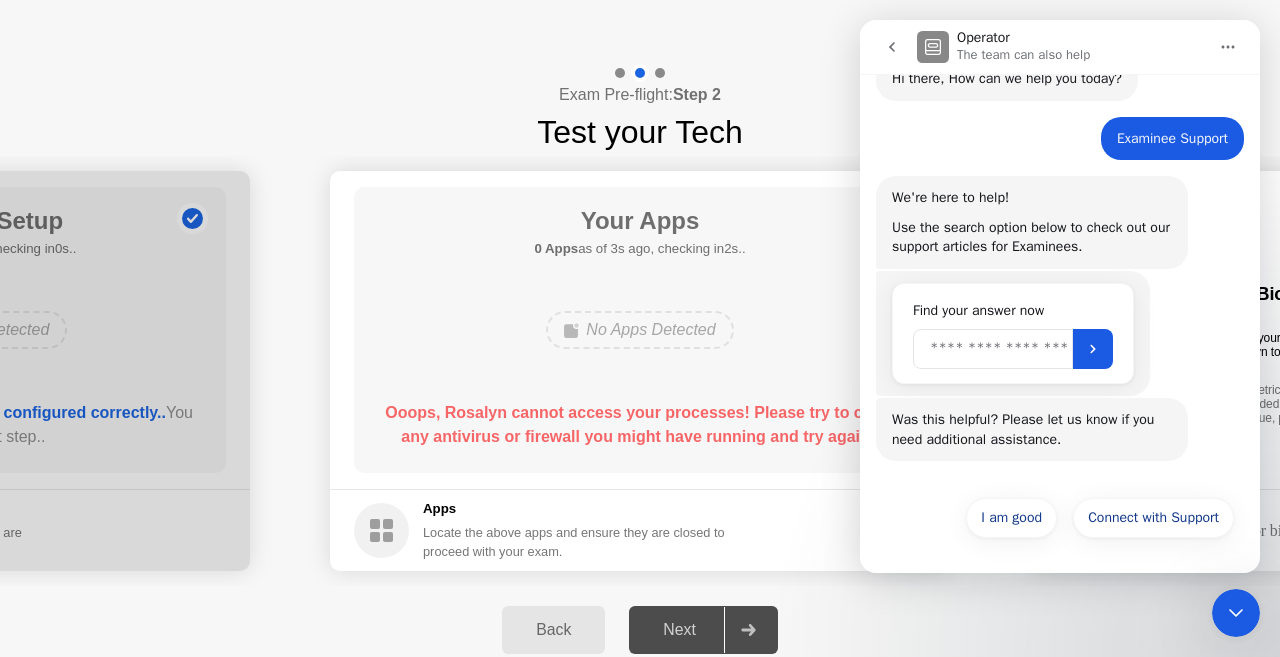 scroll, scrollTop: 99, scrollLeft: 0, axis: vertical 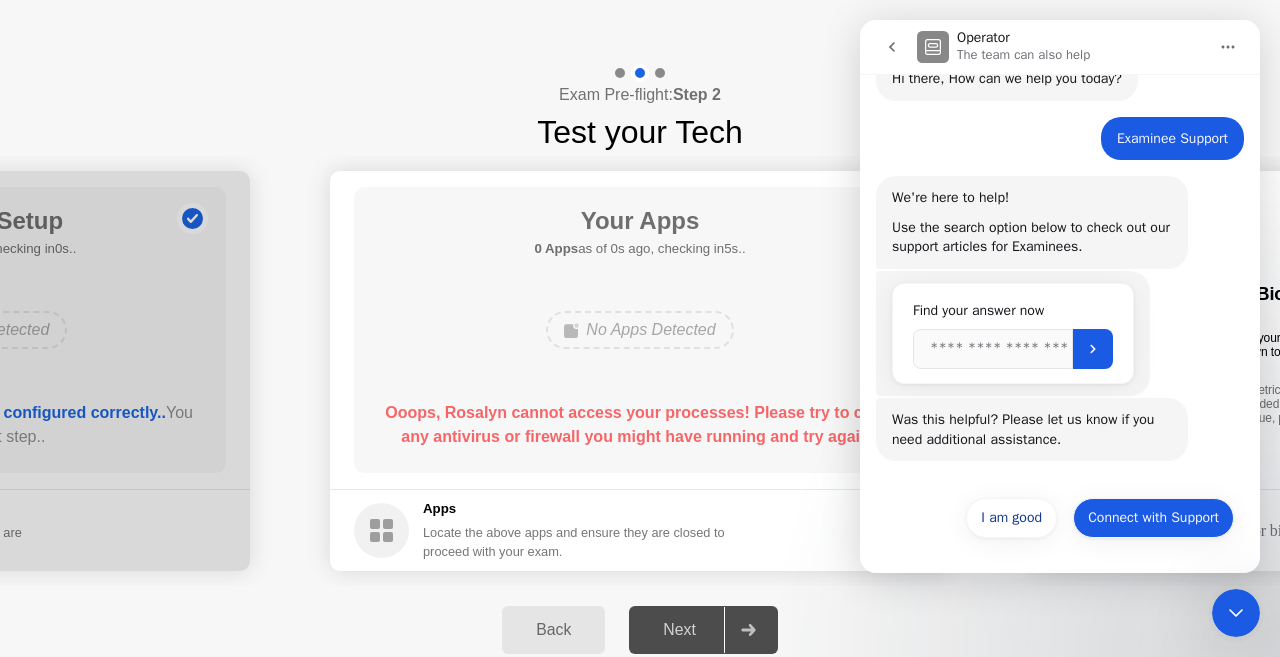 click on "Connect with Support" at bounding box center [1153, 518] 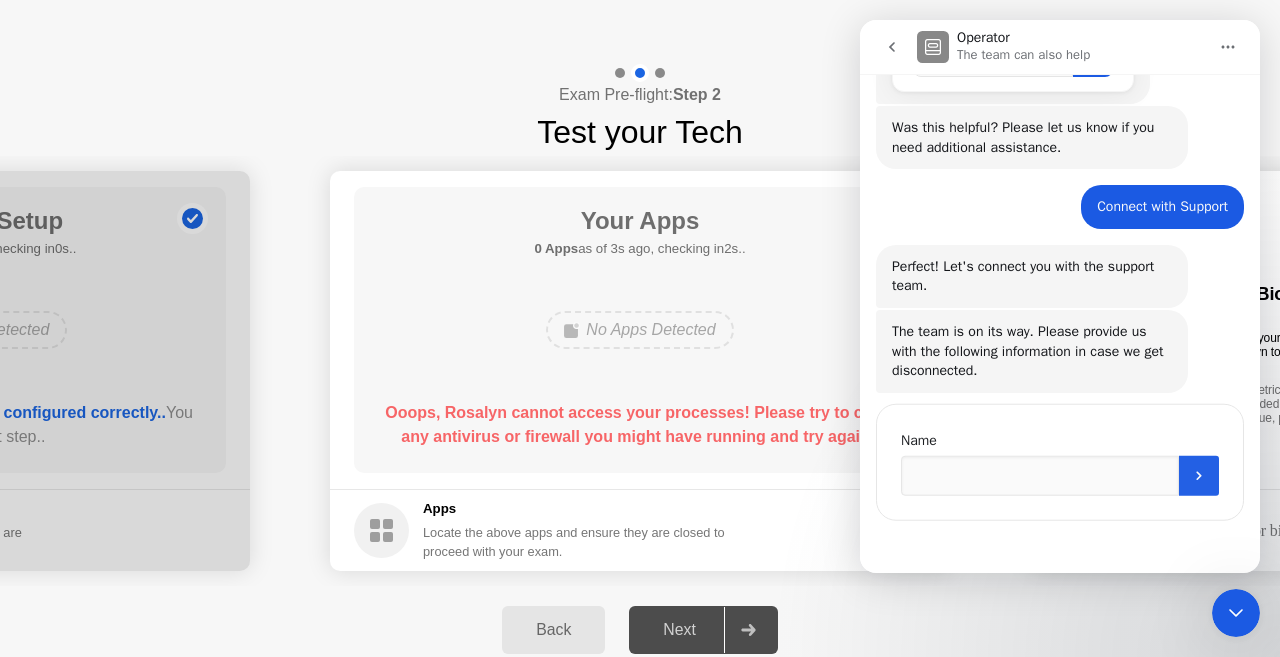 scroll, scrollTop: 391, scrollLeft: 0, axis: vertical 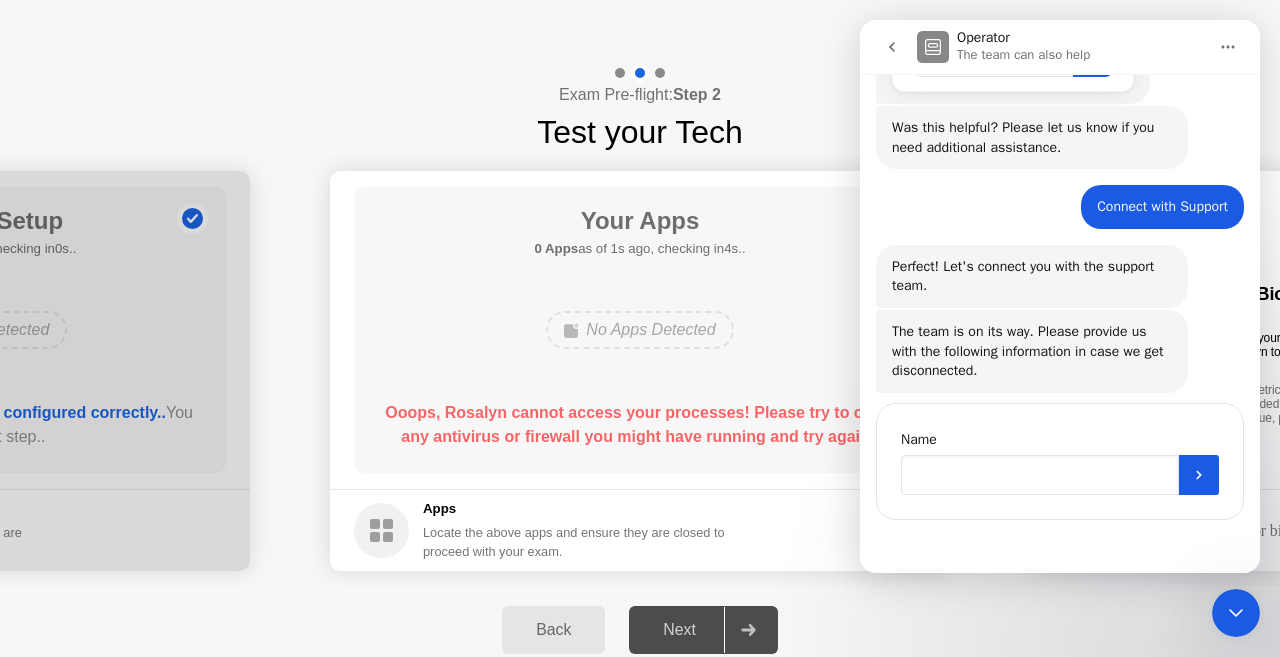 click at bounding box center [1040, 475] 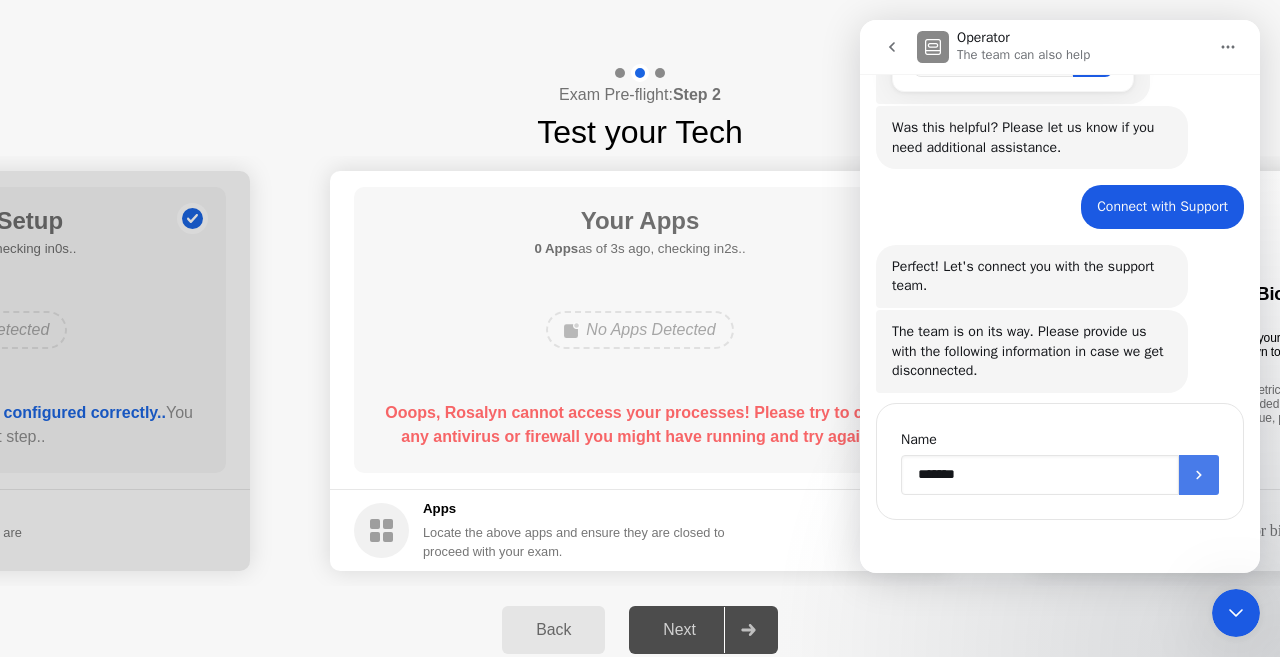 type on "*******" 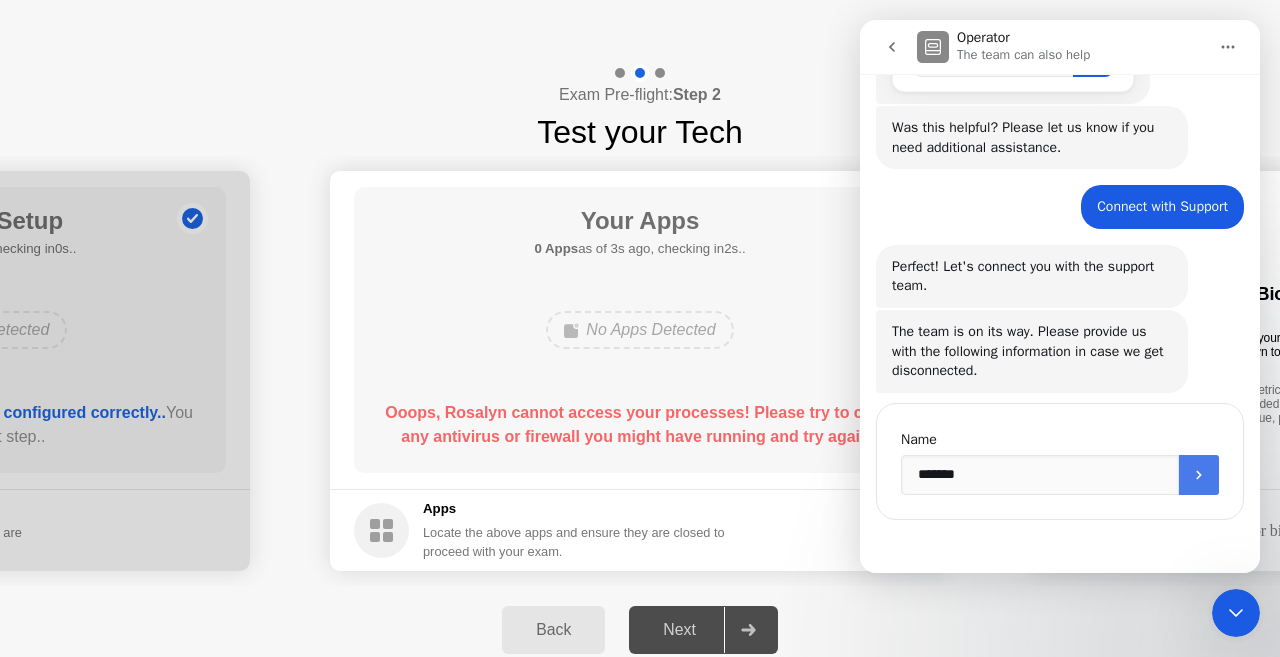 click at bounding box center (1199, 475) 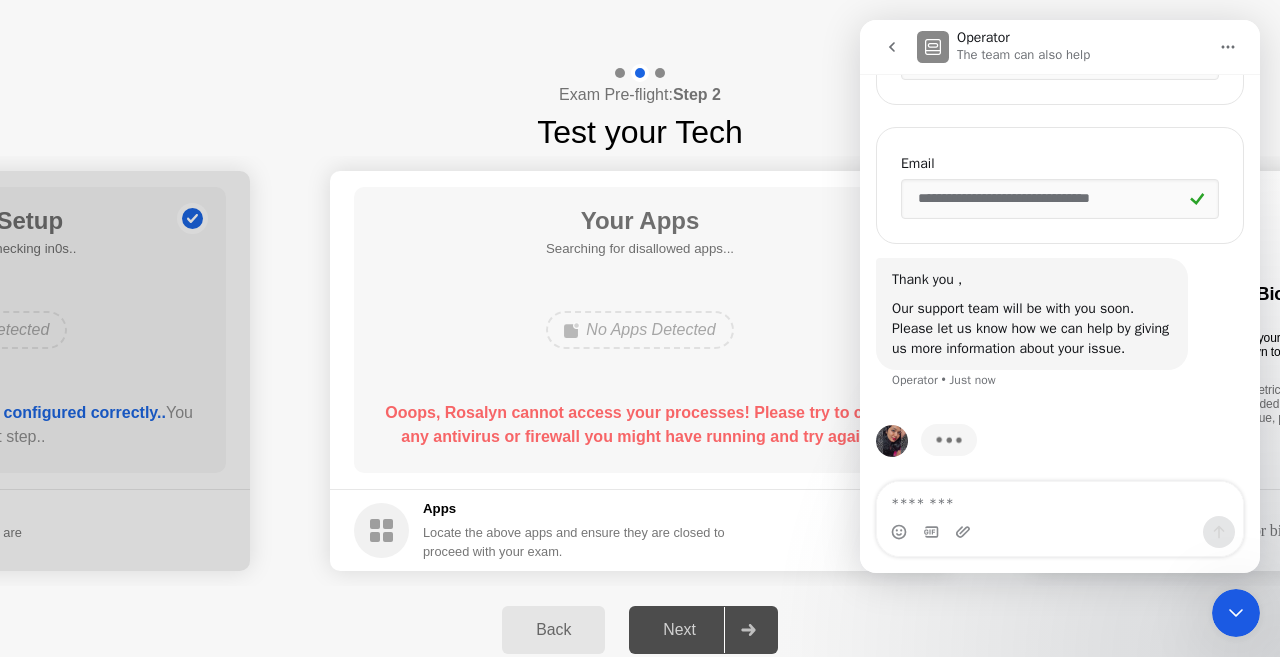 scroll, scrollTop: 813, scrollLeft: 0, axis: vertical 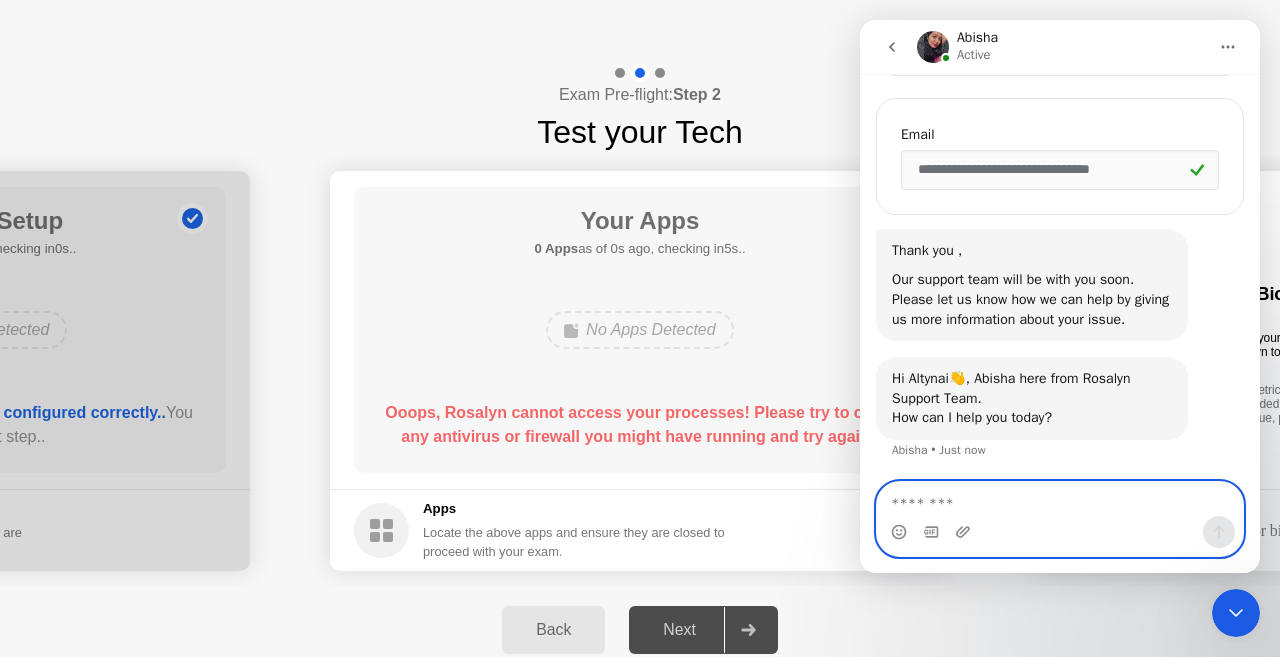 click at bounding box center (1060, 499) 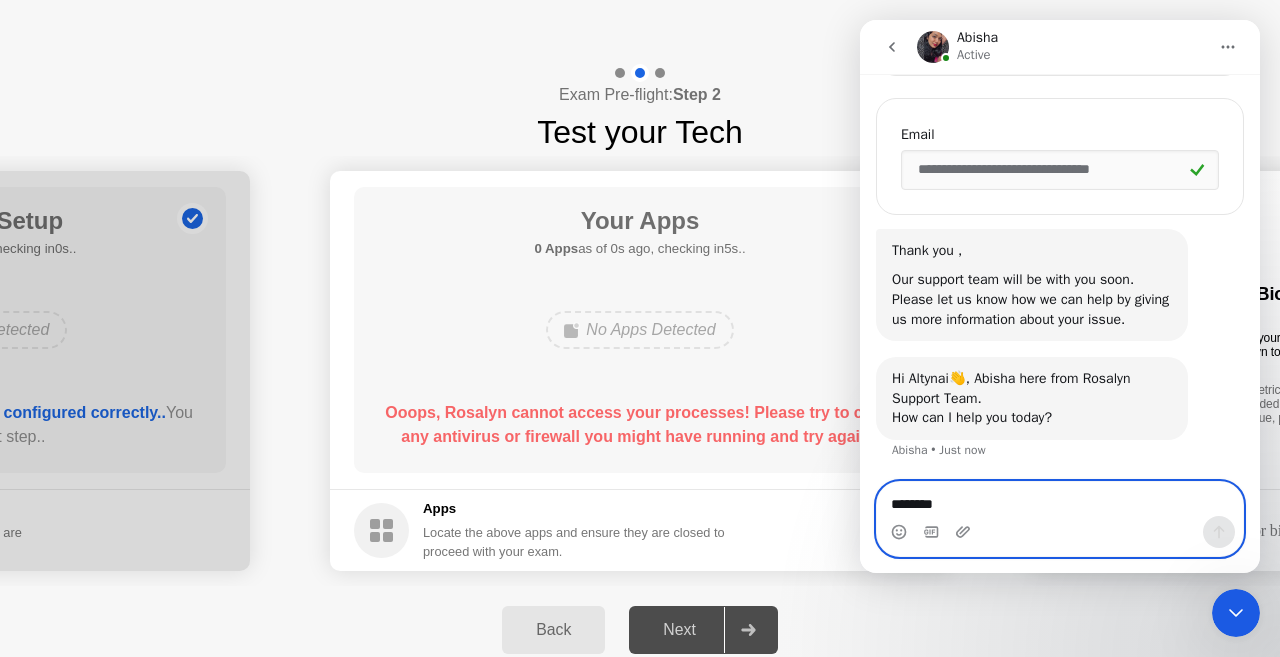 click on "********" at bounding box center [1060, 499] 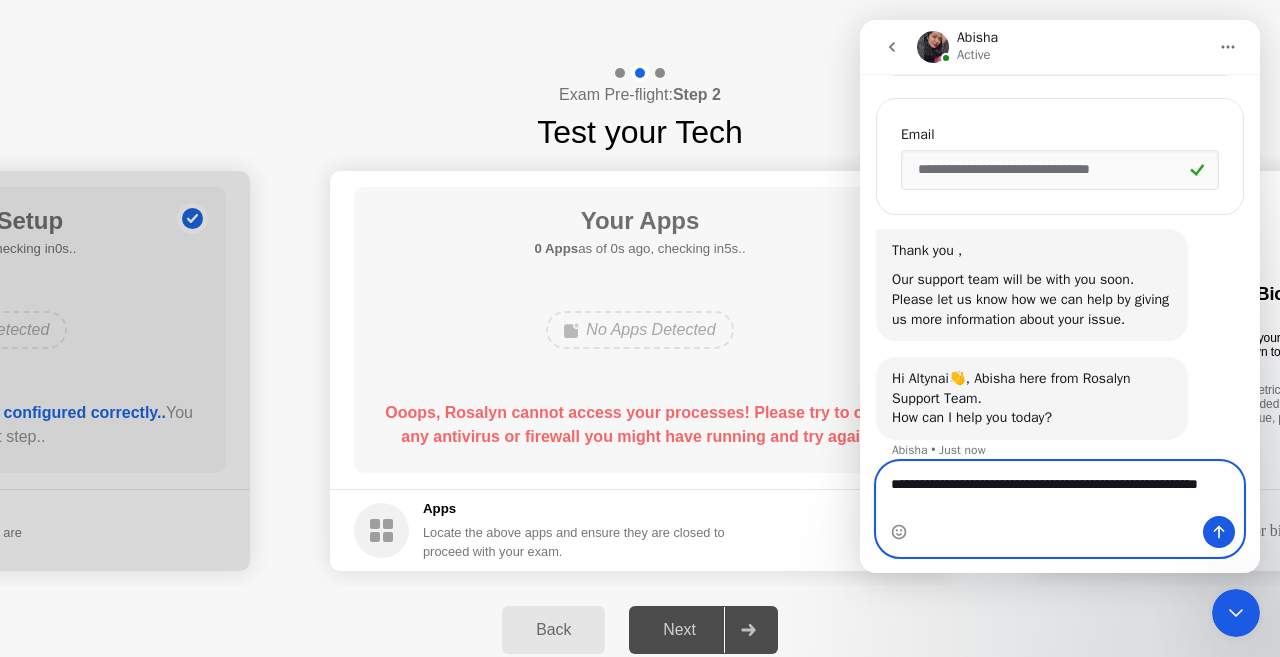 scroll, scrollTop: 855, scrollLeft: 0, axis: vertical 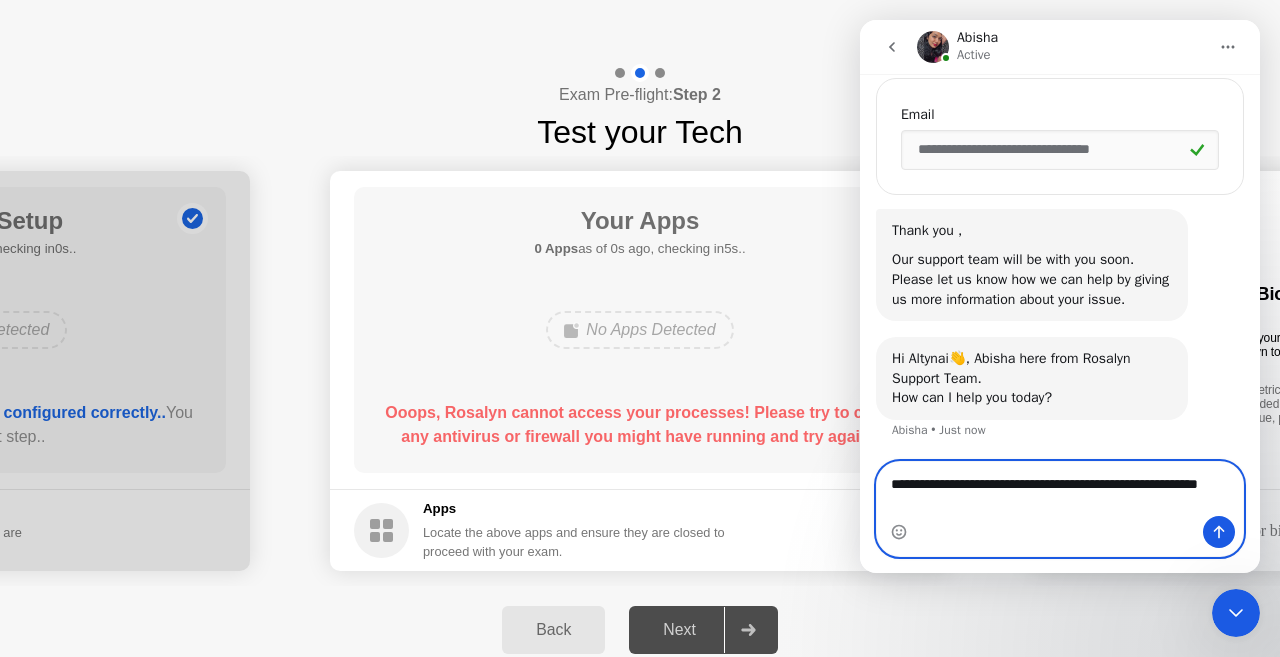 type on "**********" 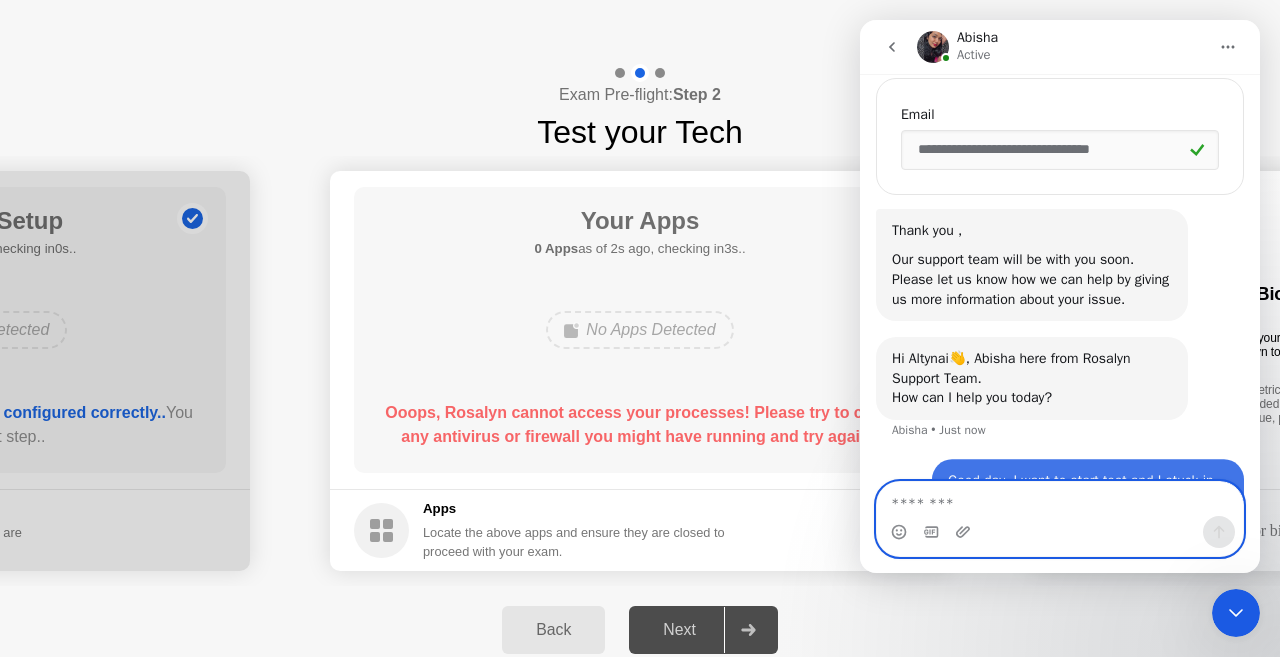 scroll, scrollTop: 914, scrollLeft: 0, axis: vertical 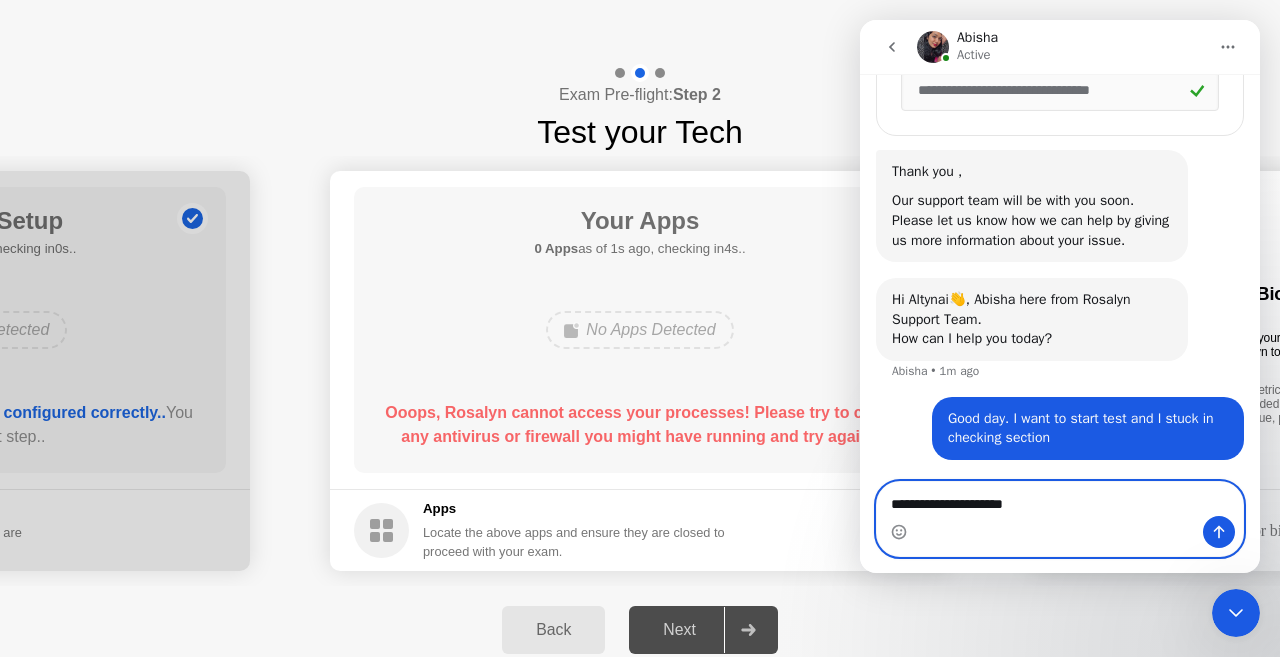 type on "**********" 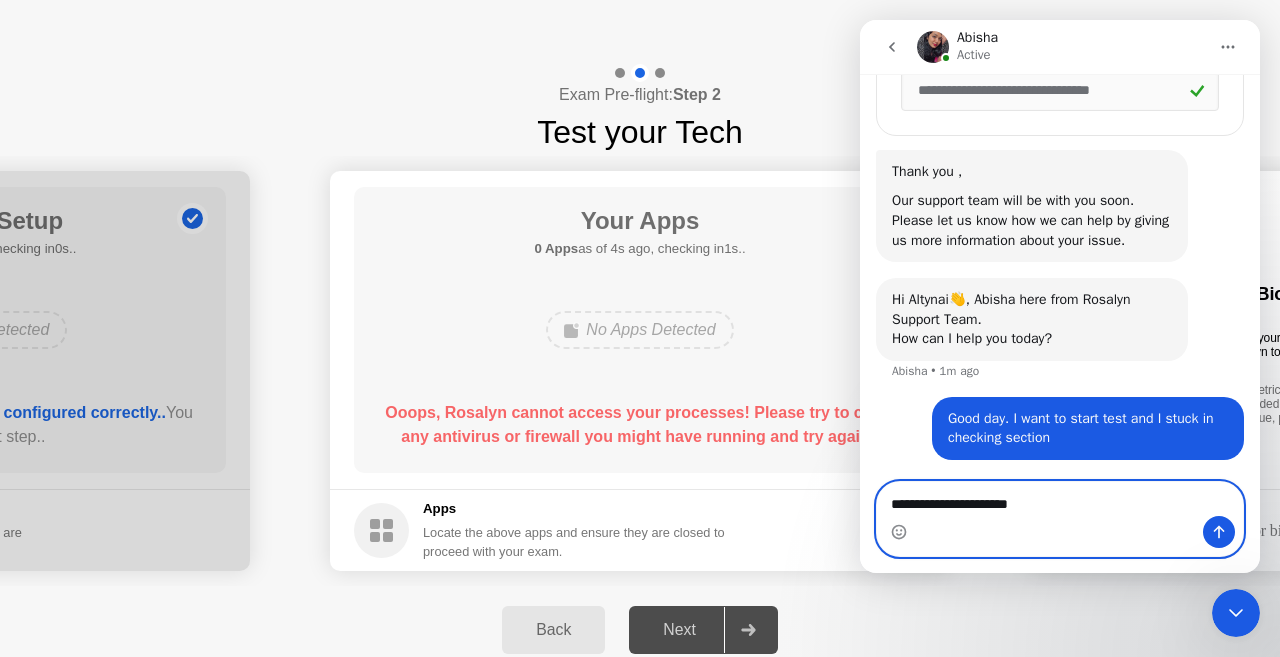 type 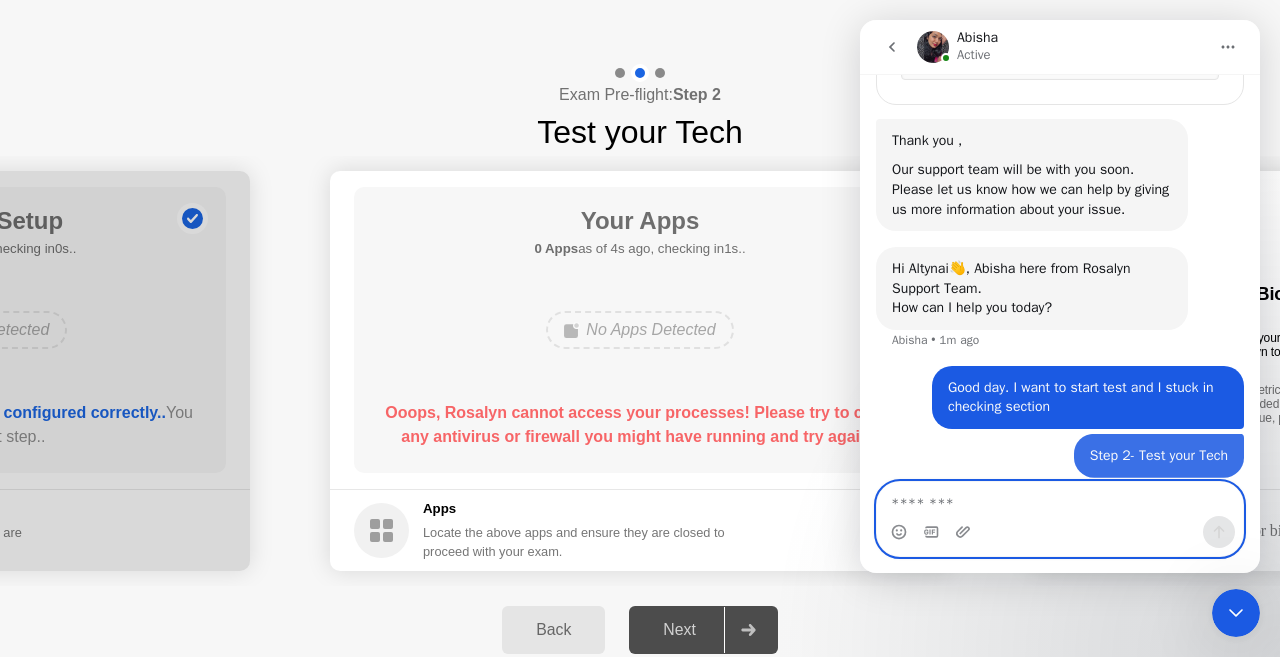 scroll, scrollTop: 960, scrollLeft: 0, axis: vertical 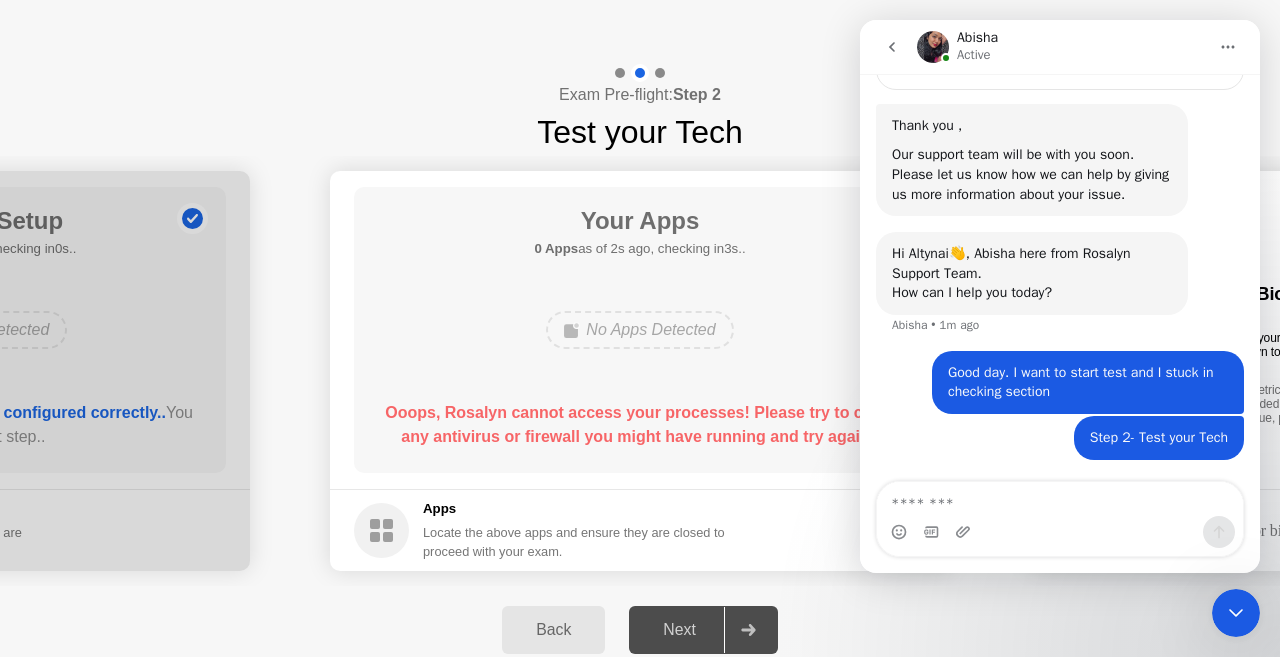 drag, startPoint x: 391, startPoint y: 410, endPoint x: 638, endPoint y: 459, distance: 251.81342 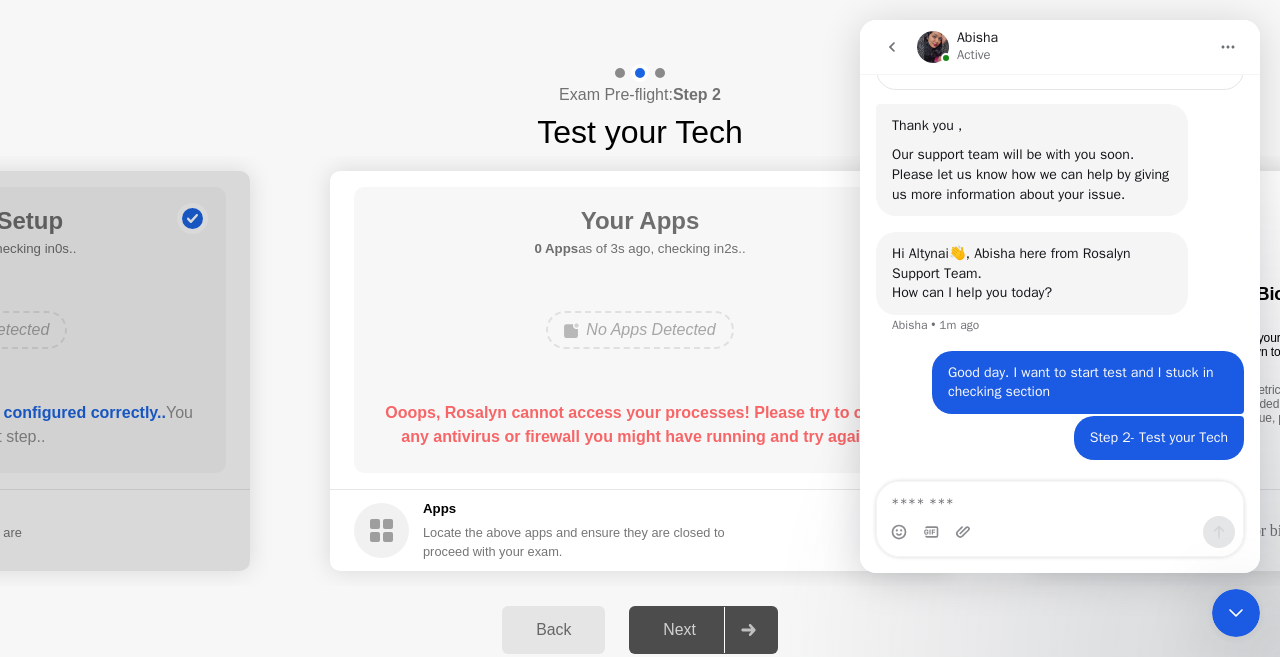 click on "Your Apps 0 Apps as of 3s ago, checking in2s.. No Apps Detected Ooops, Rosalyn cannot access your processes! Please try to close any antivirus or firewall you might have running and try again.." 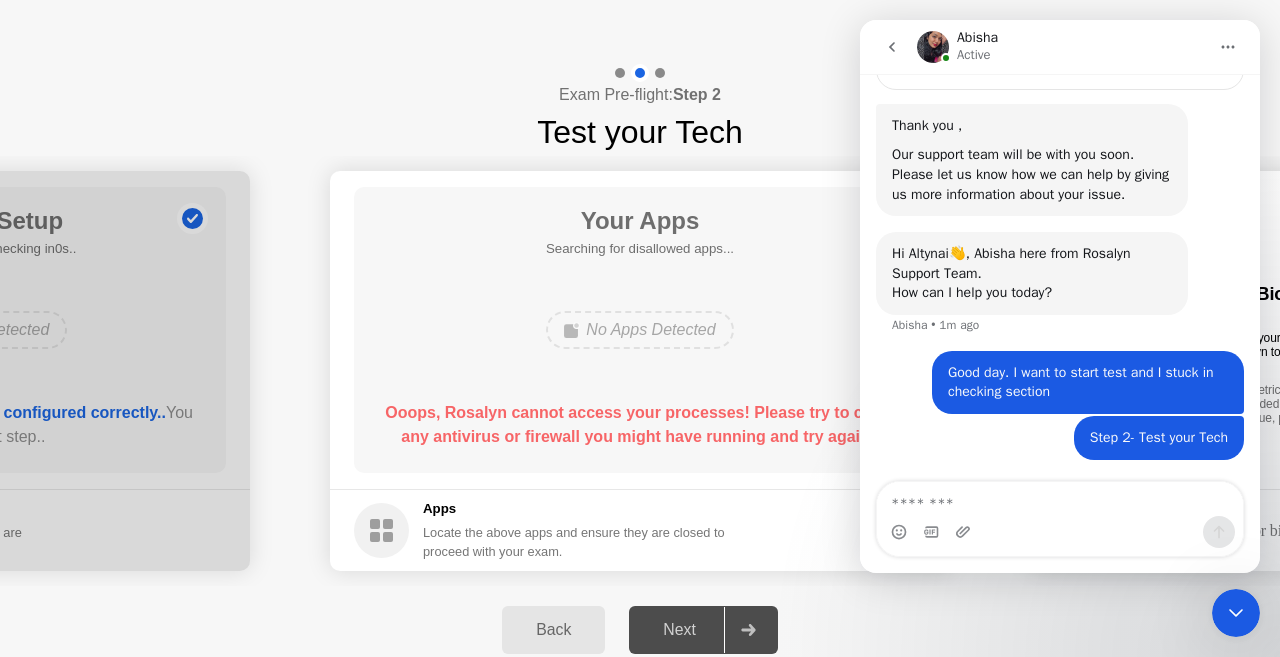 drag, startPoint x: 392, startPoint y: 410, endPoint x: 637, endPoint y: 409, distance: 245.00204 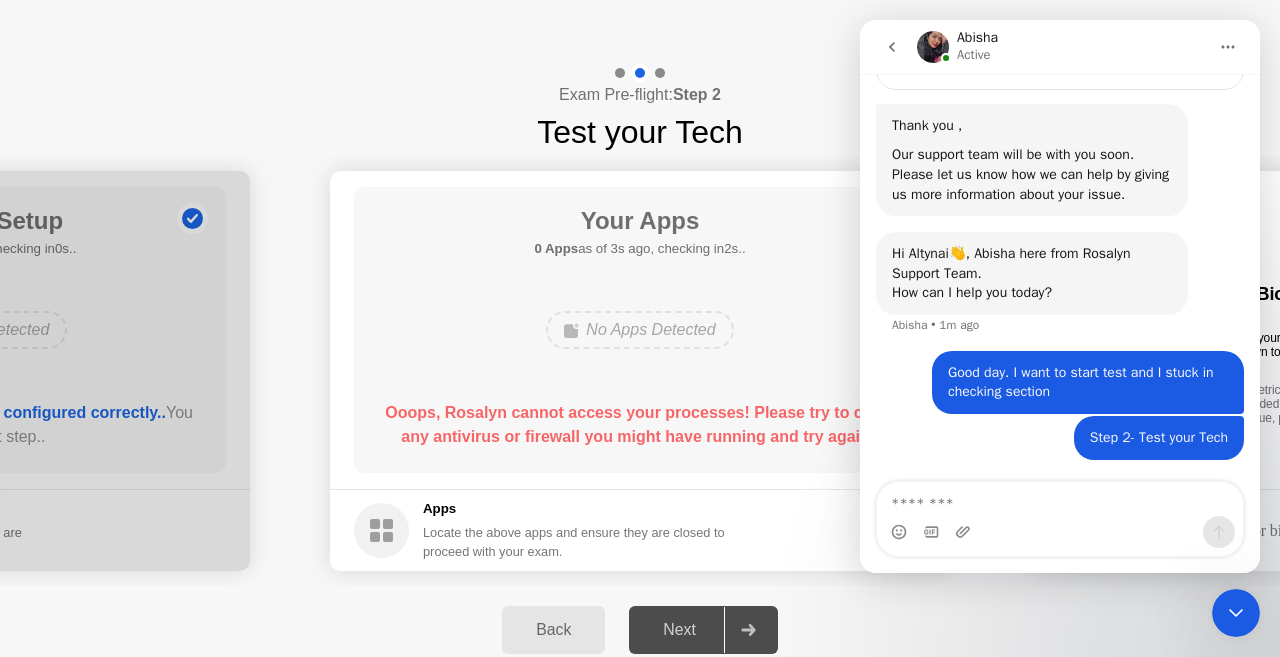 click 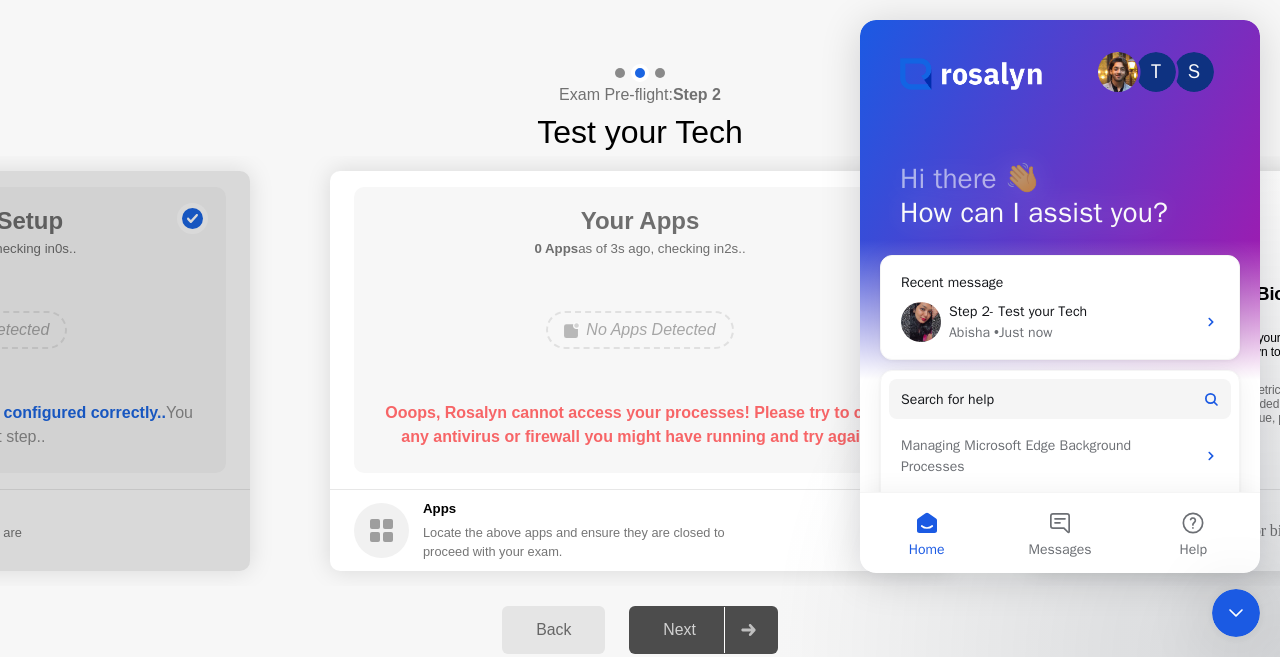 scroll, scrollTop: 0, scrollLeft: 0, axis: both 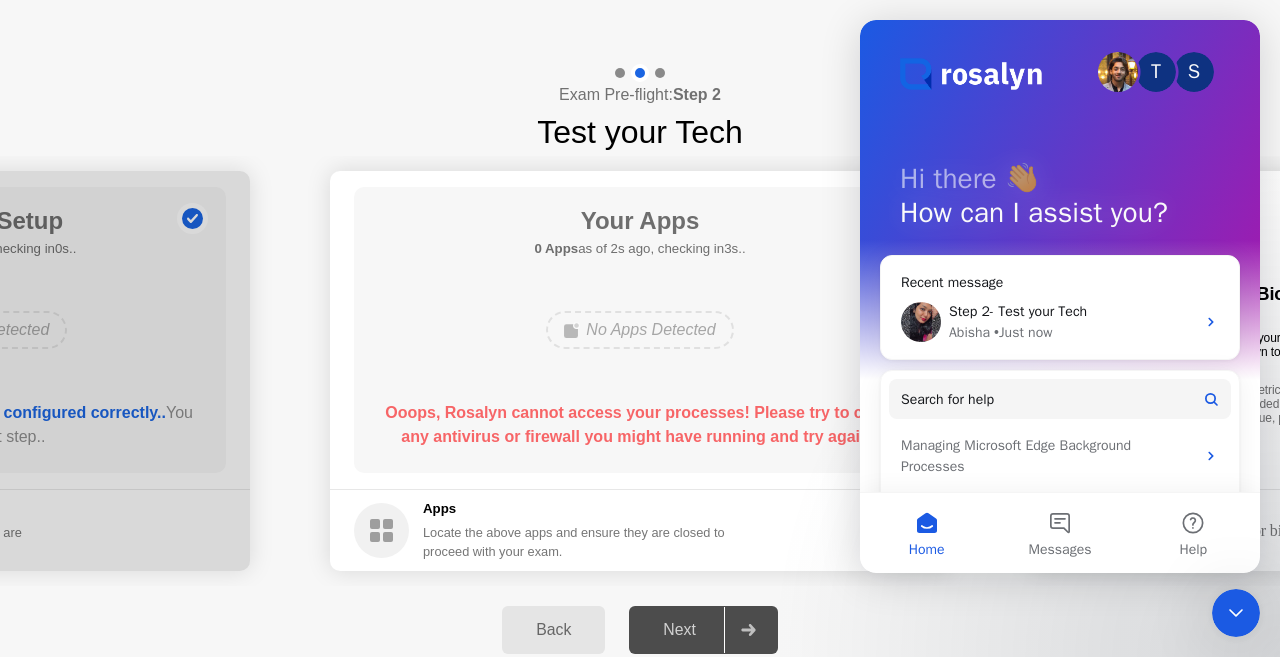 click on "Apps Locate the above apps and ensure they are closed to proceed with your exam." 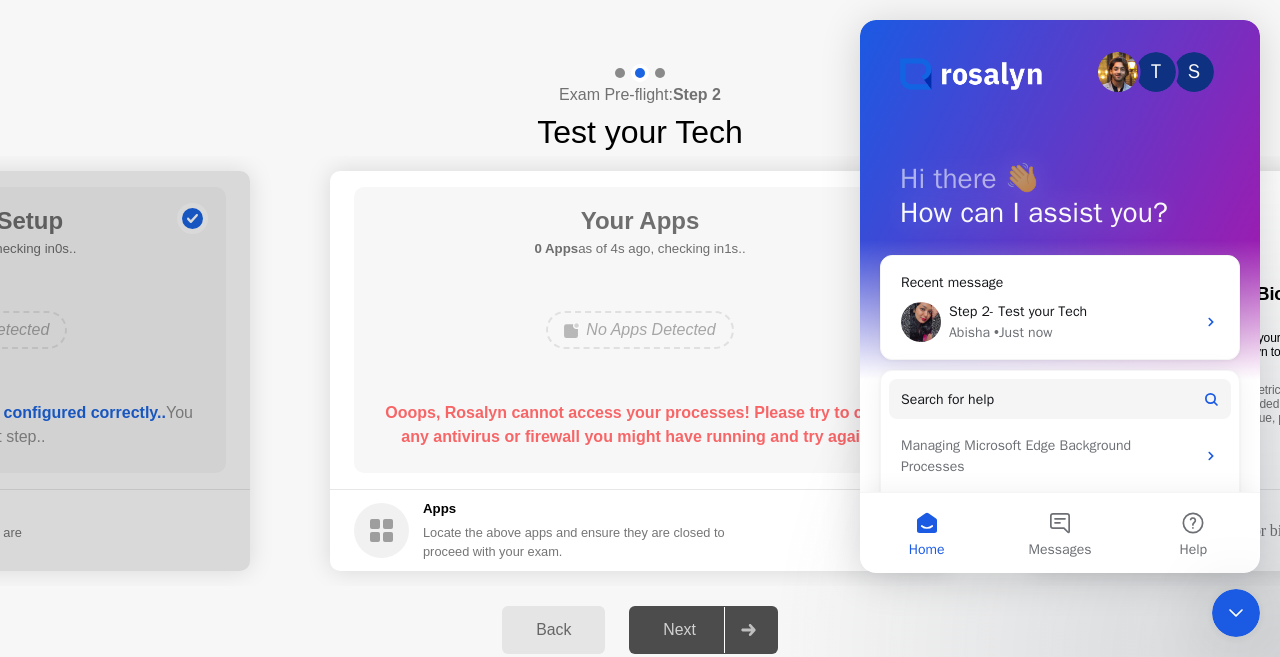 click 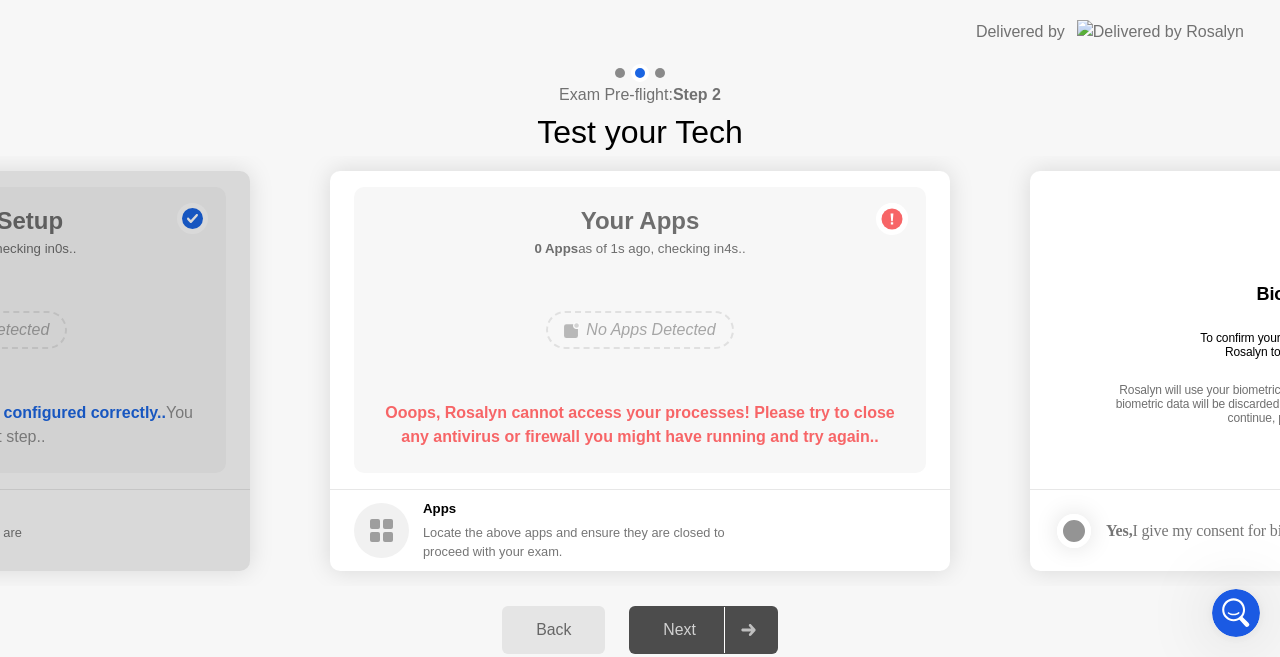 drag, startPoint x: 884, startPoint y: 433, endPoint x: 493, endPoint y: 417, distance: 391.32724 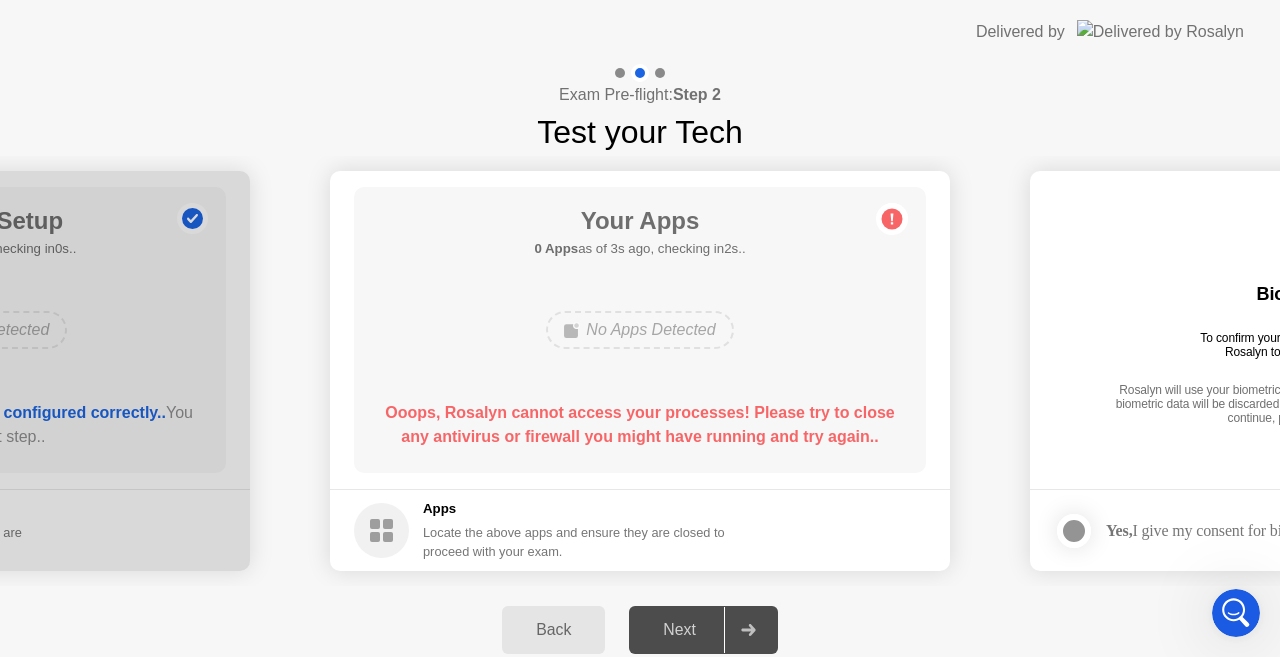 drag, startPoint x: 392, startPoint y: 401, endPoint x: 908, endPoint y: 417, distance: 516.248 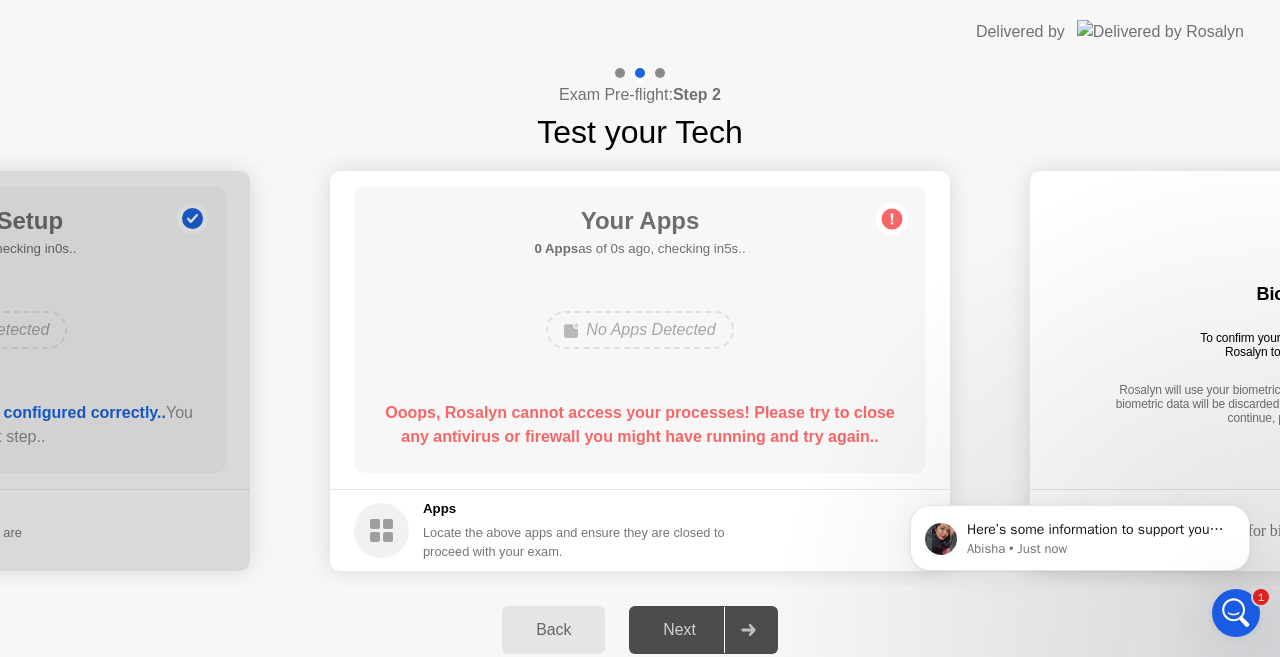 scroll, scrollTop: 0, scrollLeft: 0, axis: both 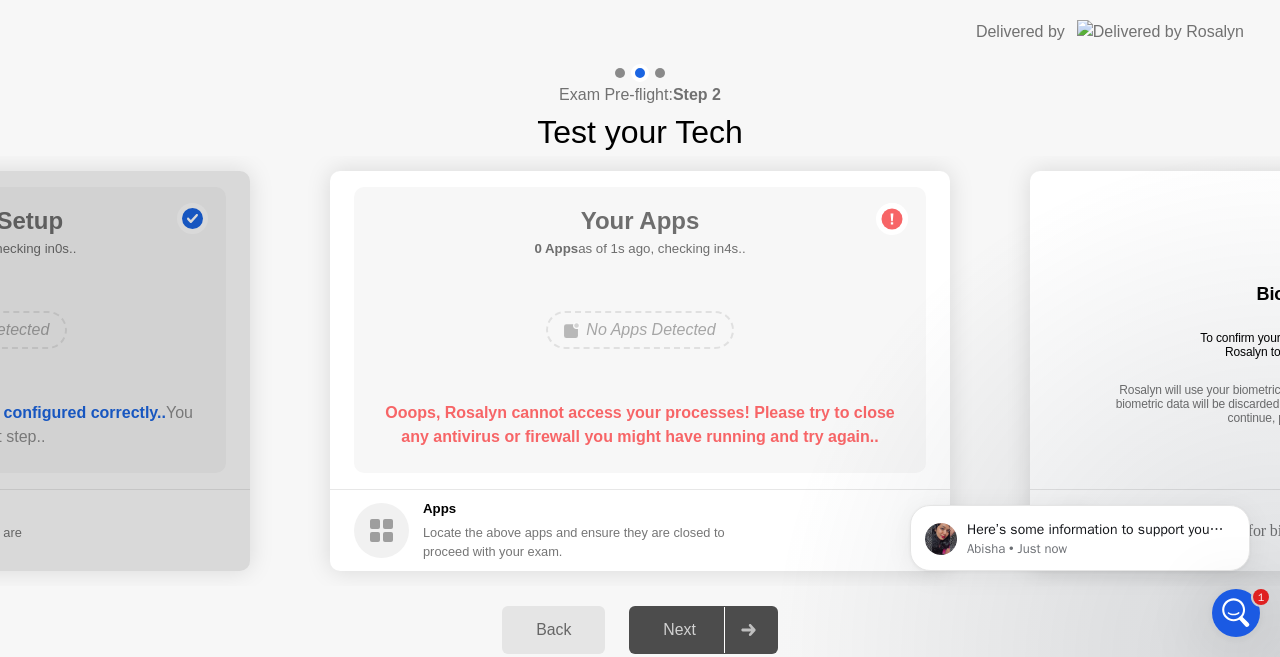 click 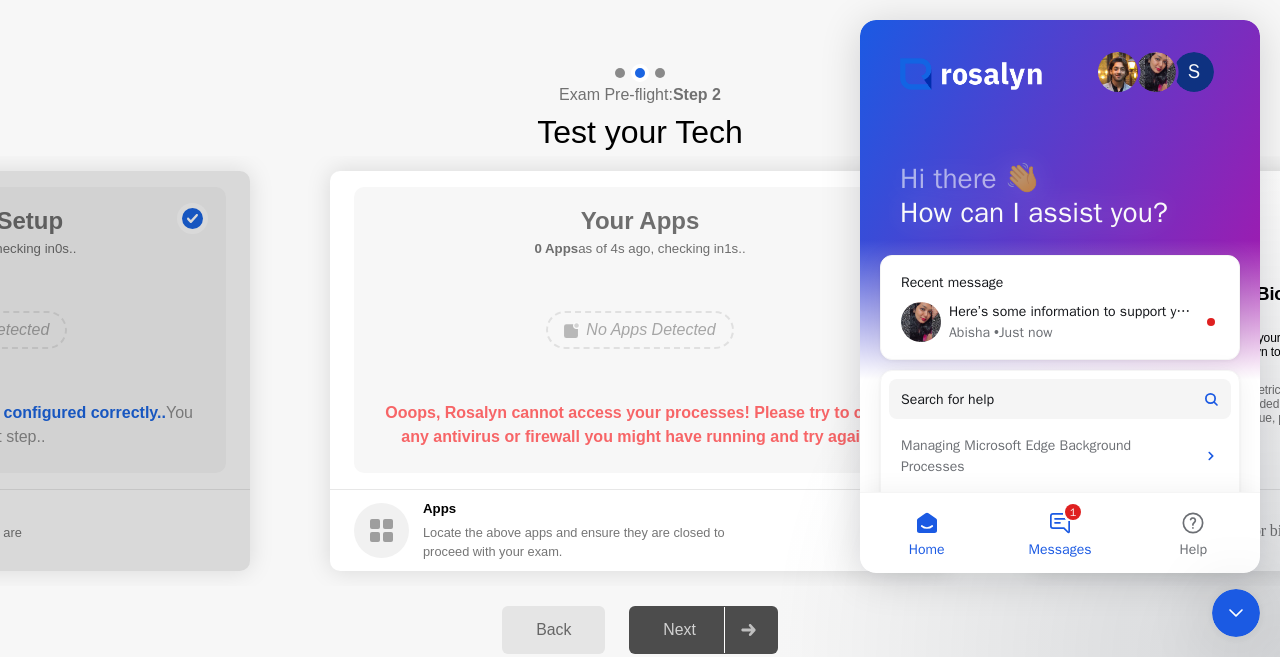 click on "1 Messages" at bounding box center [1059, 533] 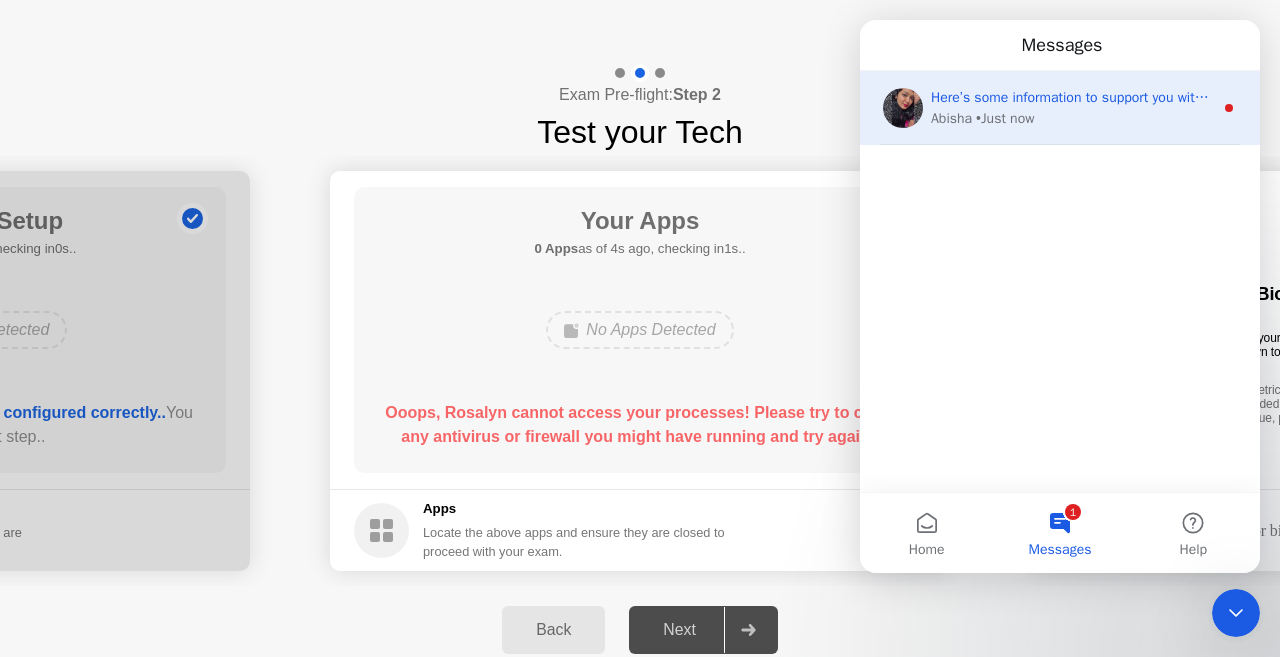 click on "Here’s some information to support you with your issue, please review the article below👇.      Let me know if you have any other questions 🤞" at bounding box center [1358, 97] 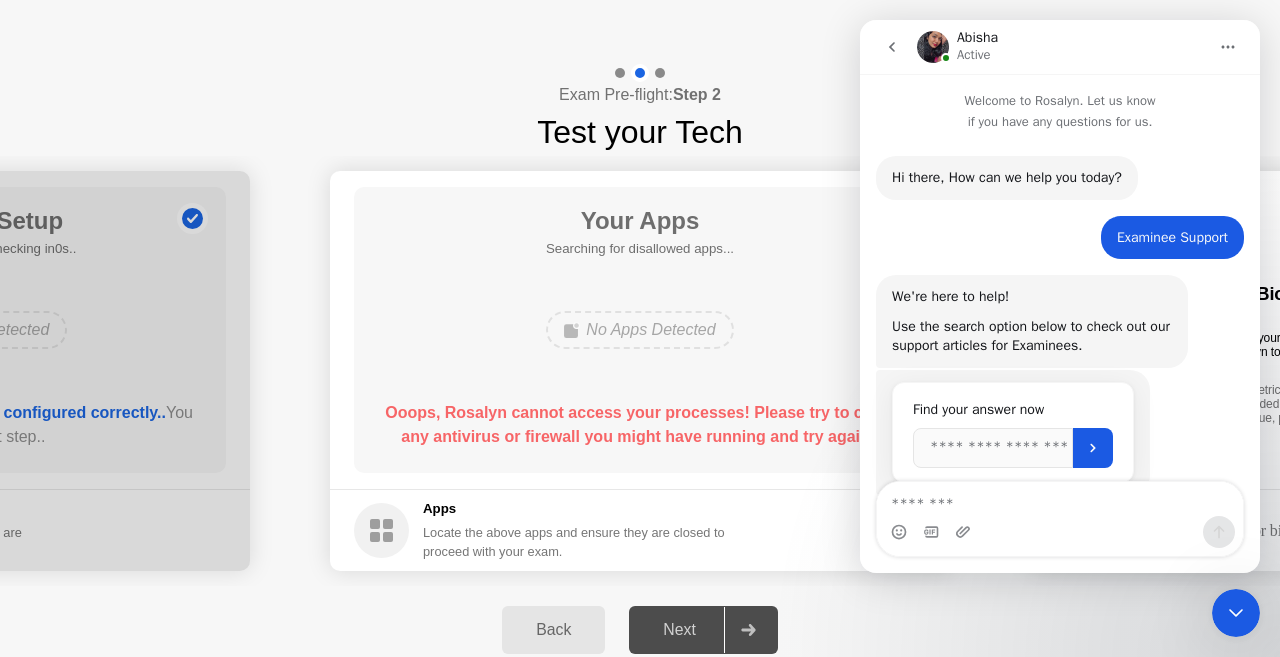 scroll, scrollTop: 81, scrollLeft: 0, axis: vertical 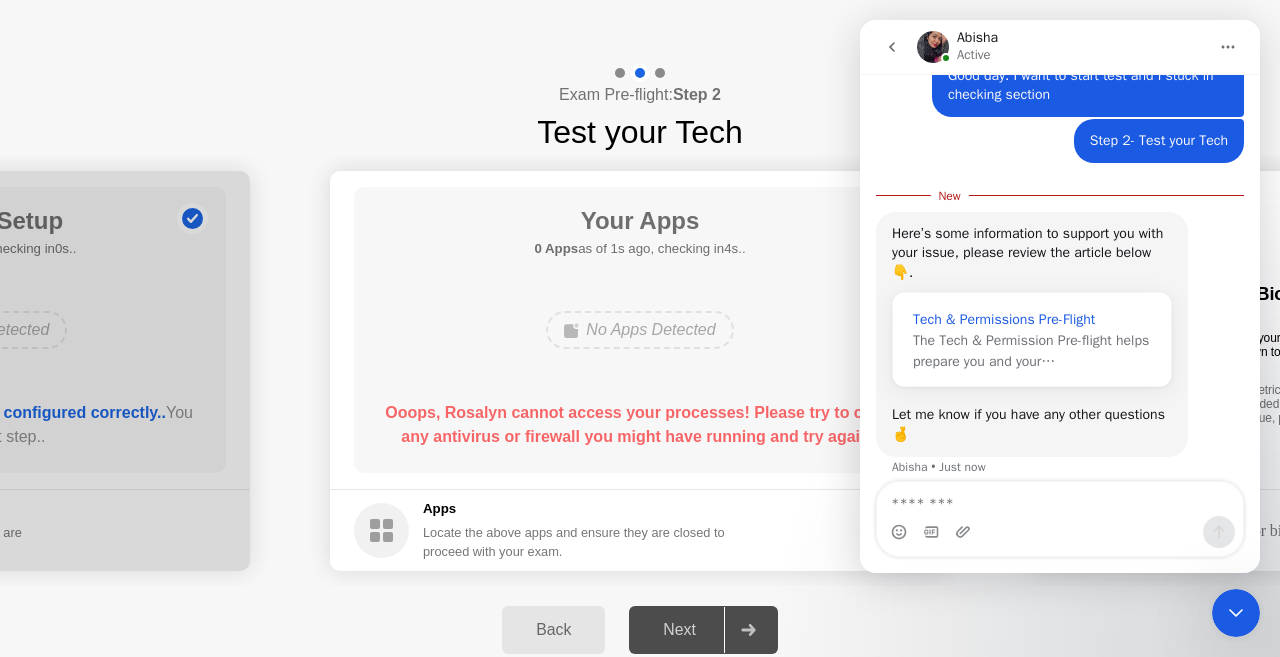 click on "The Tech & Permission Pre-flight helps prepare you and your…" at bounding box center (1031, 351) 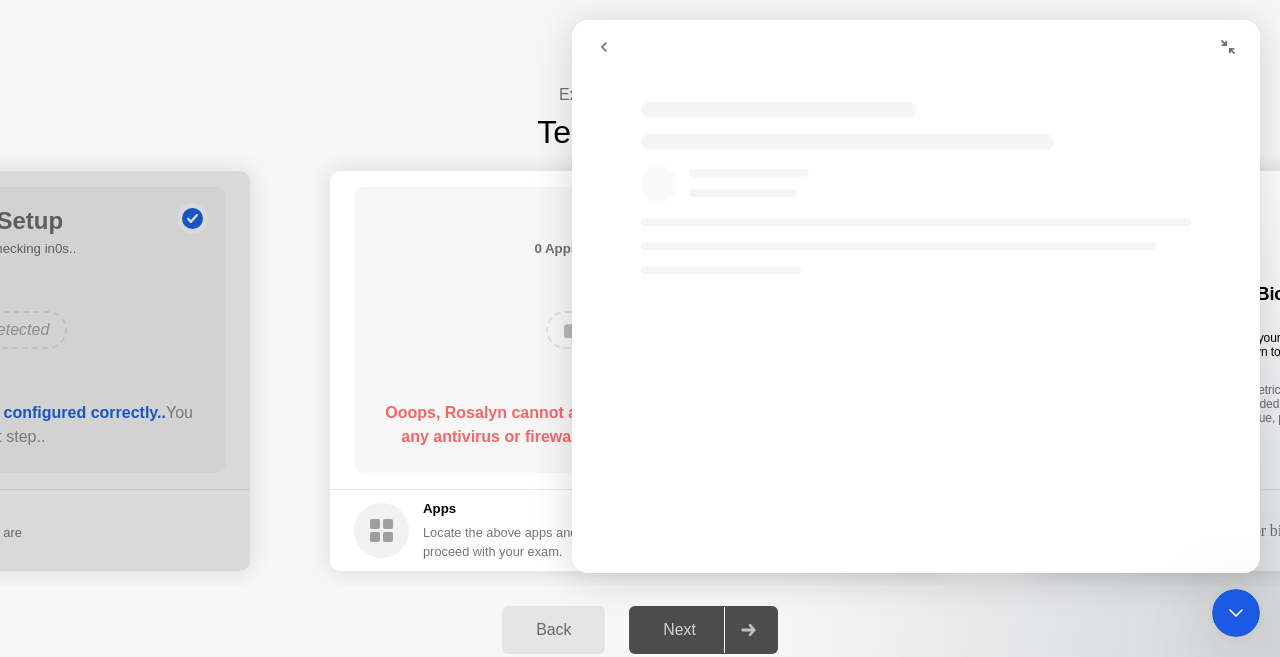 scroll, scrollTop: 0, scrollLeft: 0, axis: both 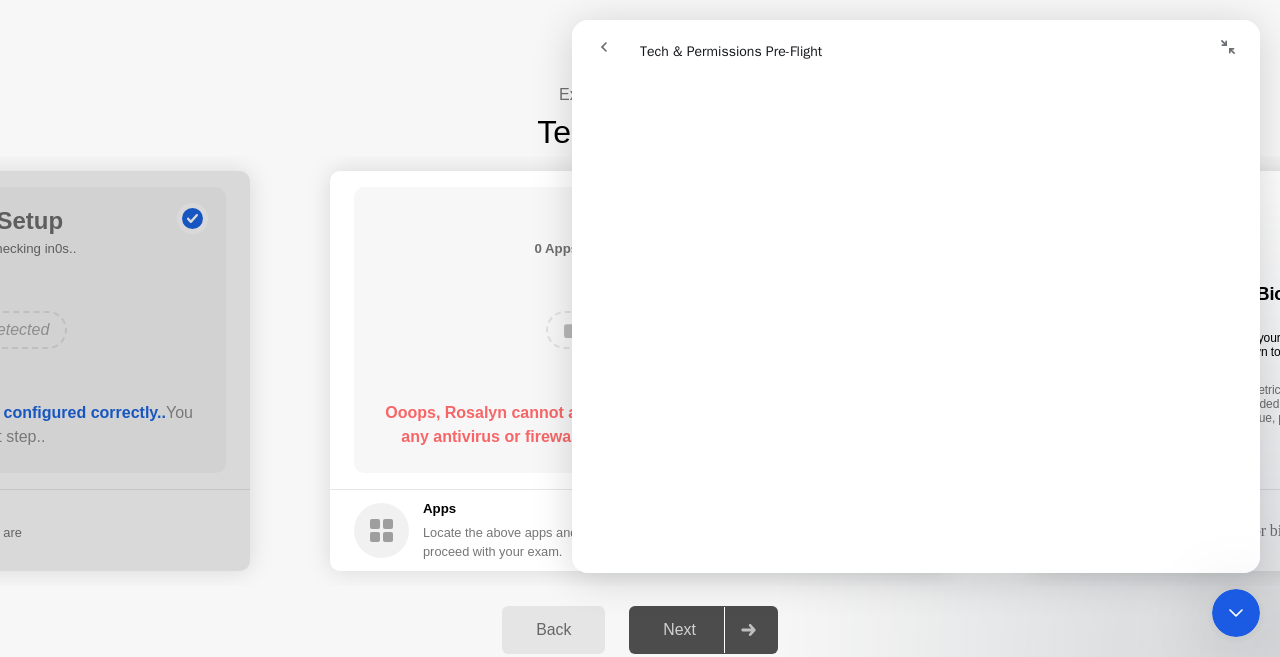 click on "Back Next" 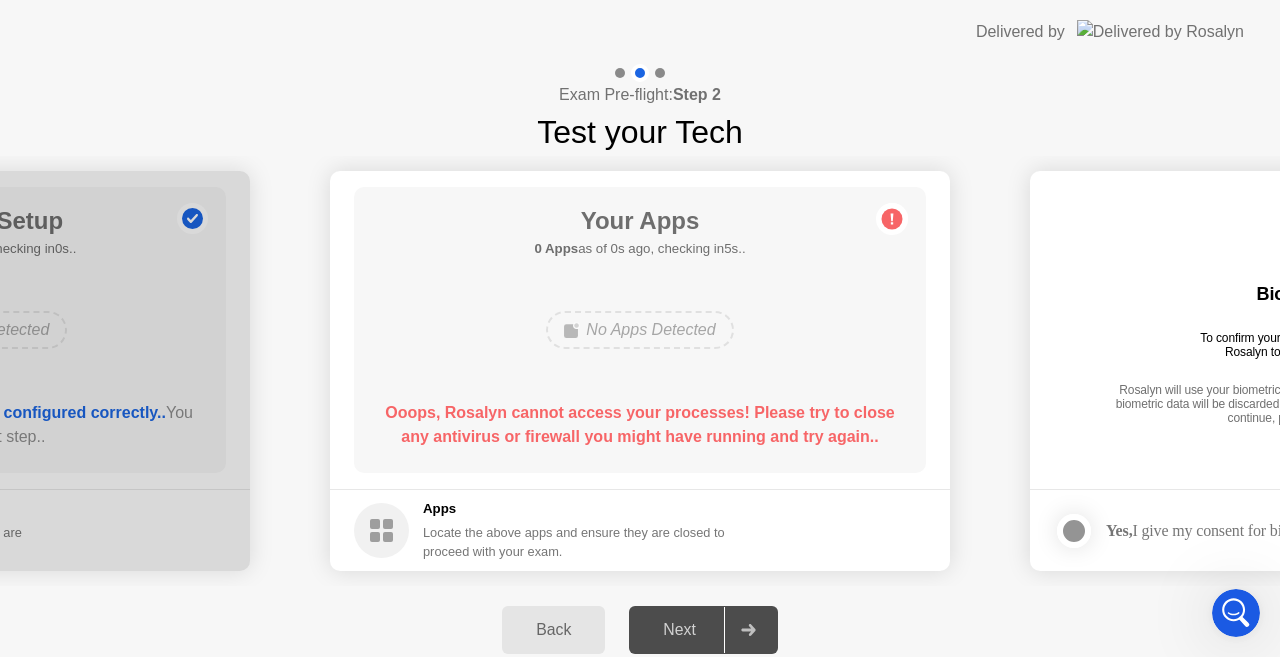 click 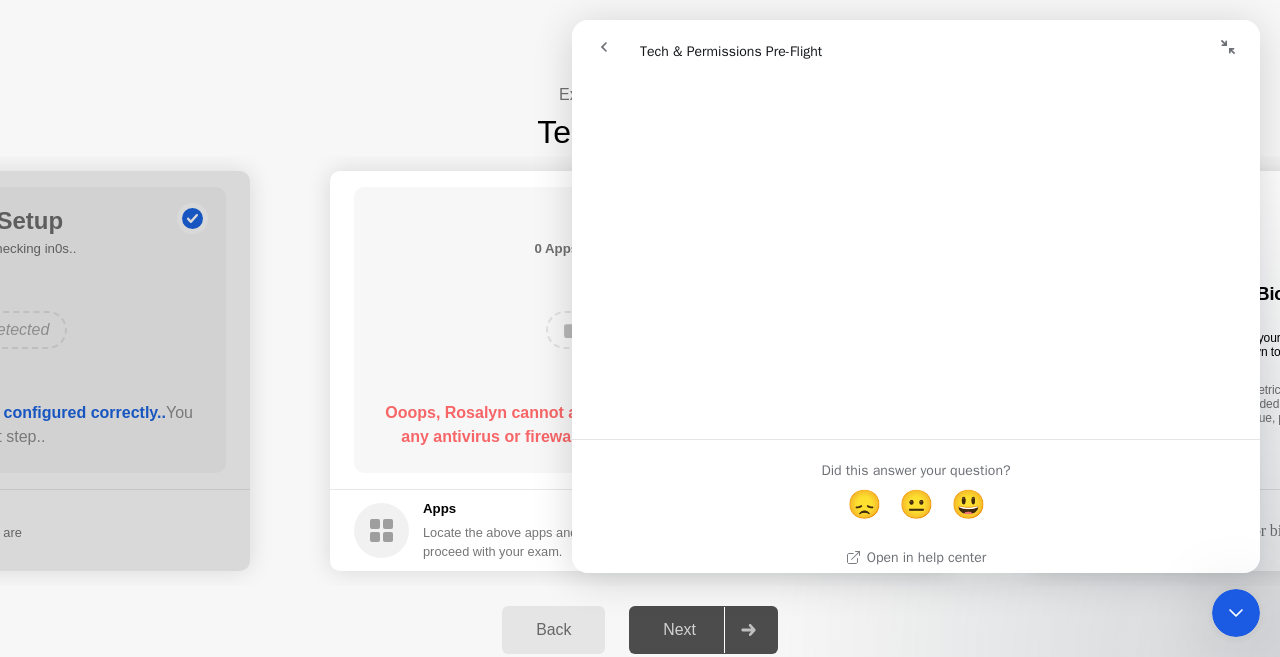 scroll, scrollTop: 3314, scrollLeft: 0, axis: vertical 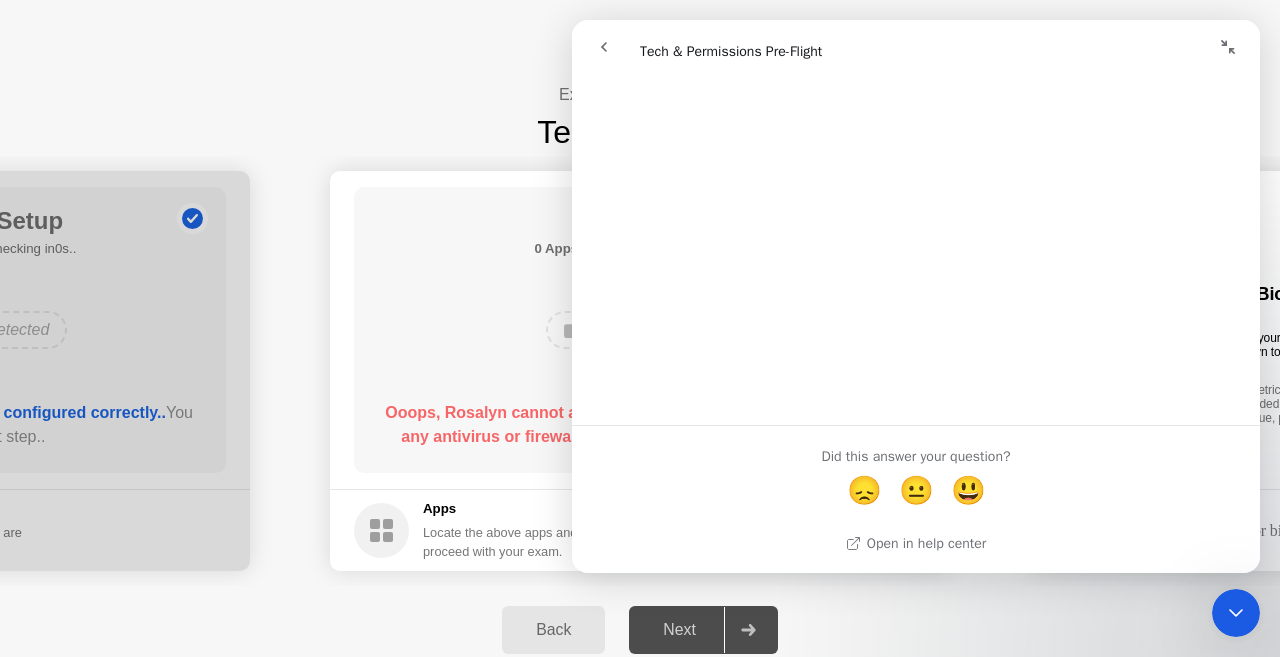 click on "Back Next" 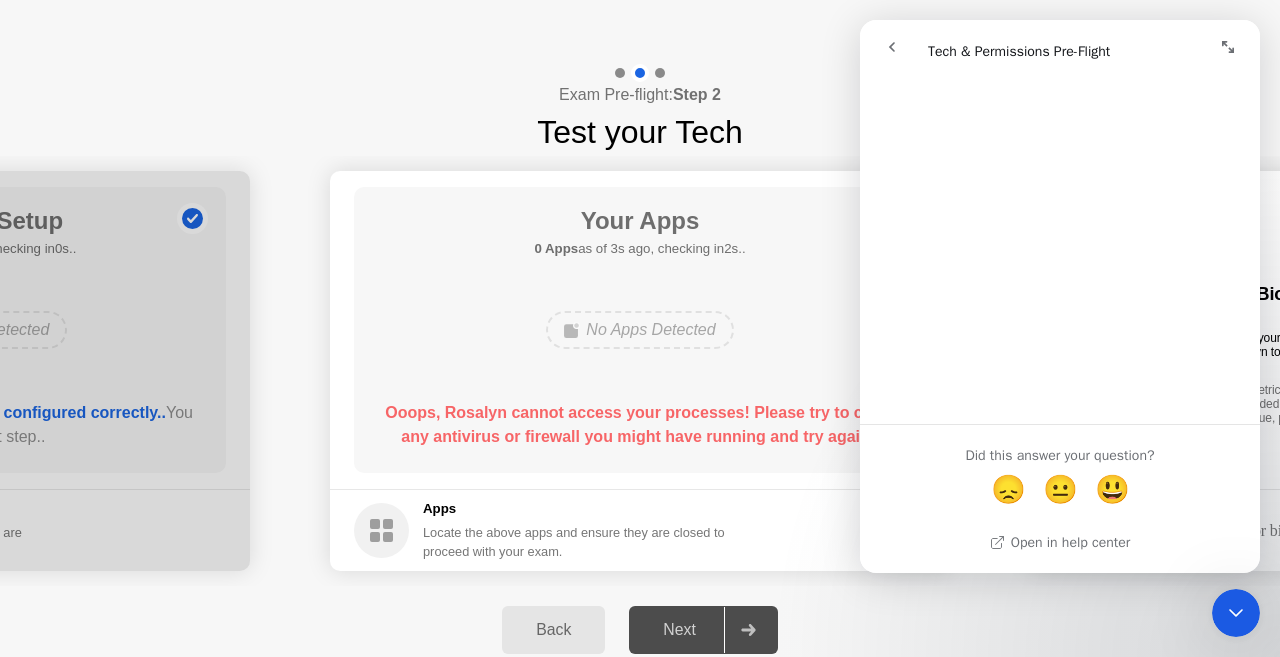 scroll, scrollTop: 2668, scrollLeft: 0, axis: vertical 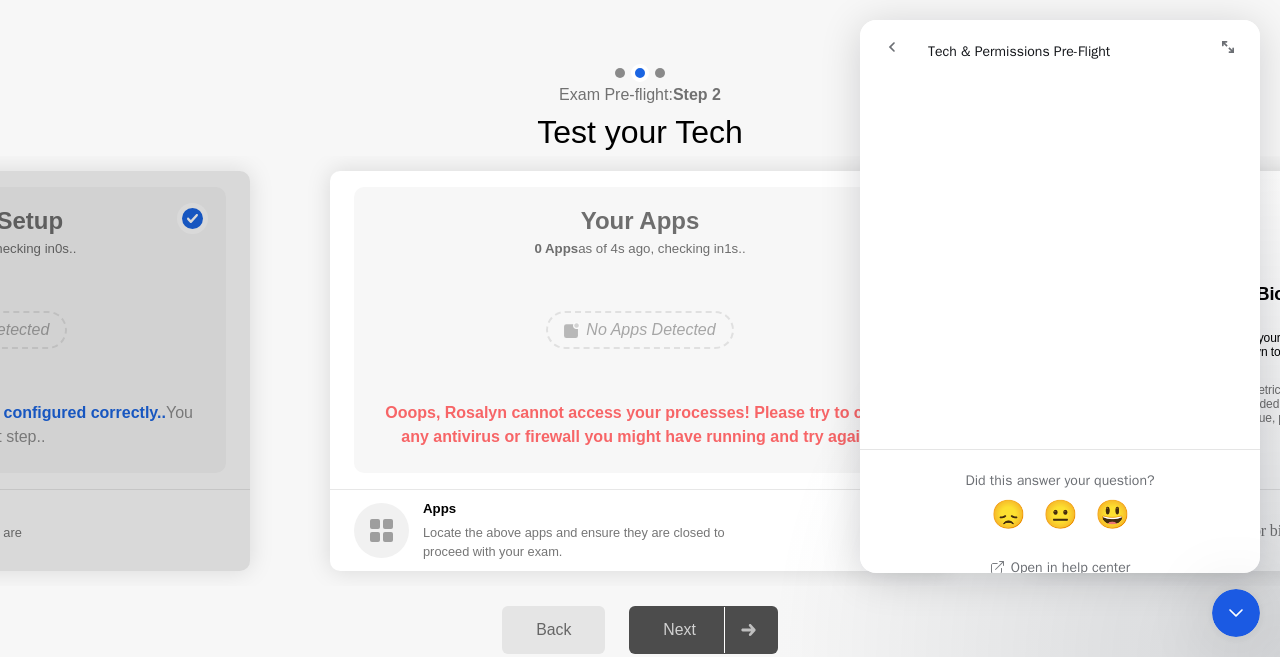click 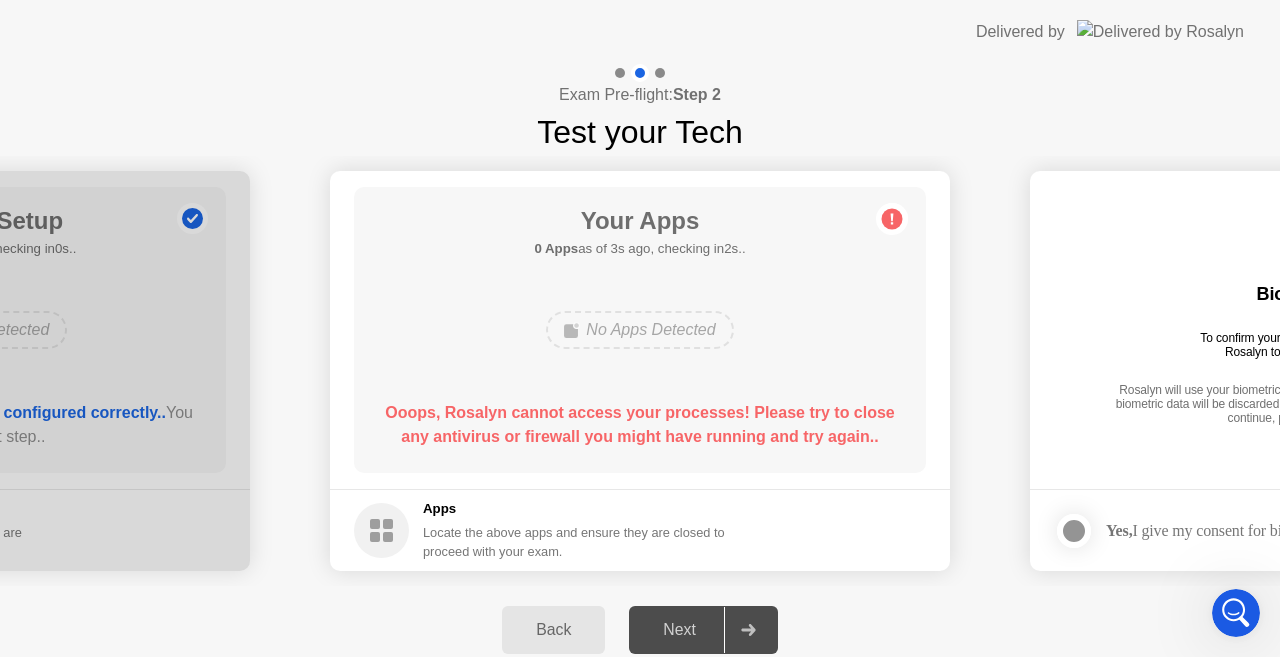 click 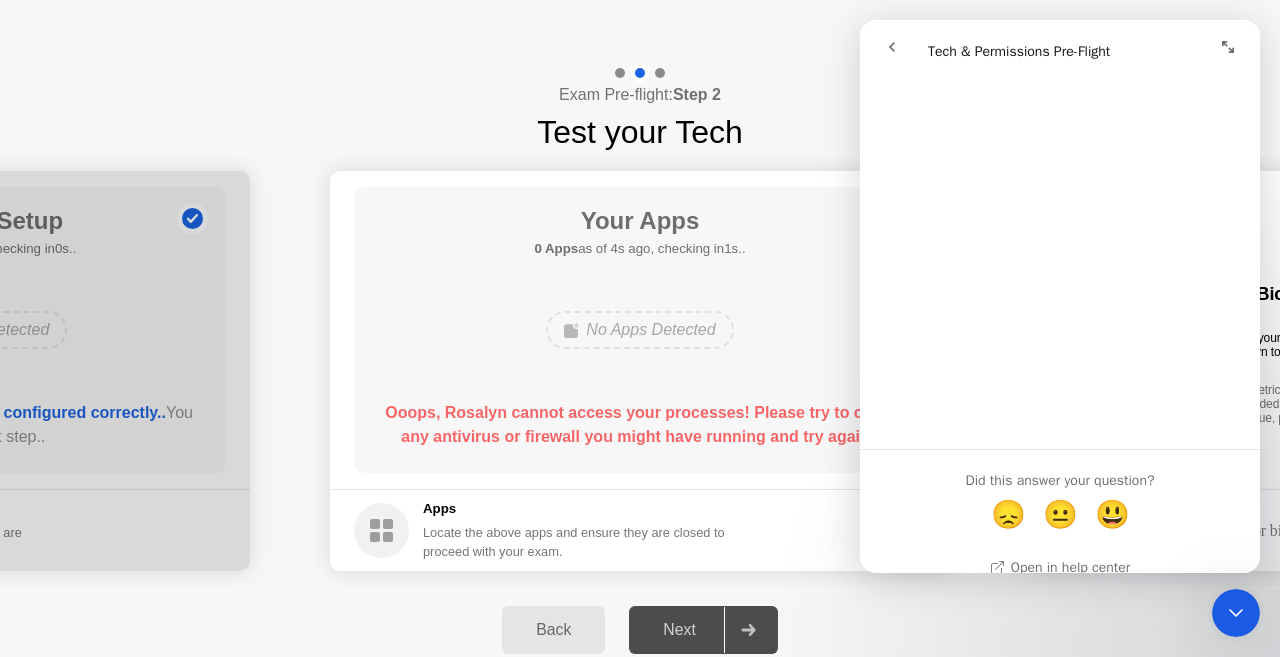 scroll, scrollTop: 2692, scrollLeft: 0, axis: vertical 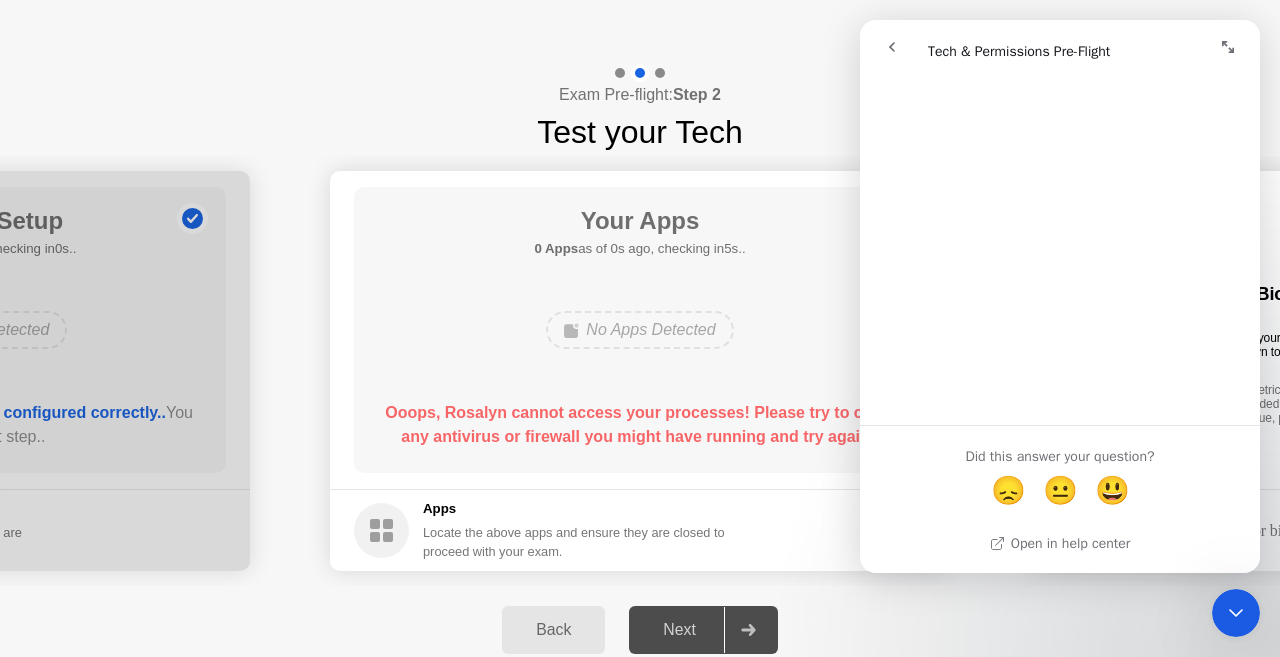 click 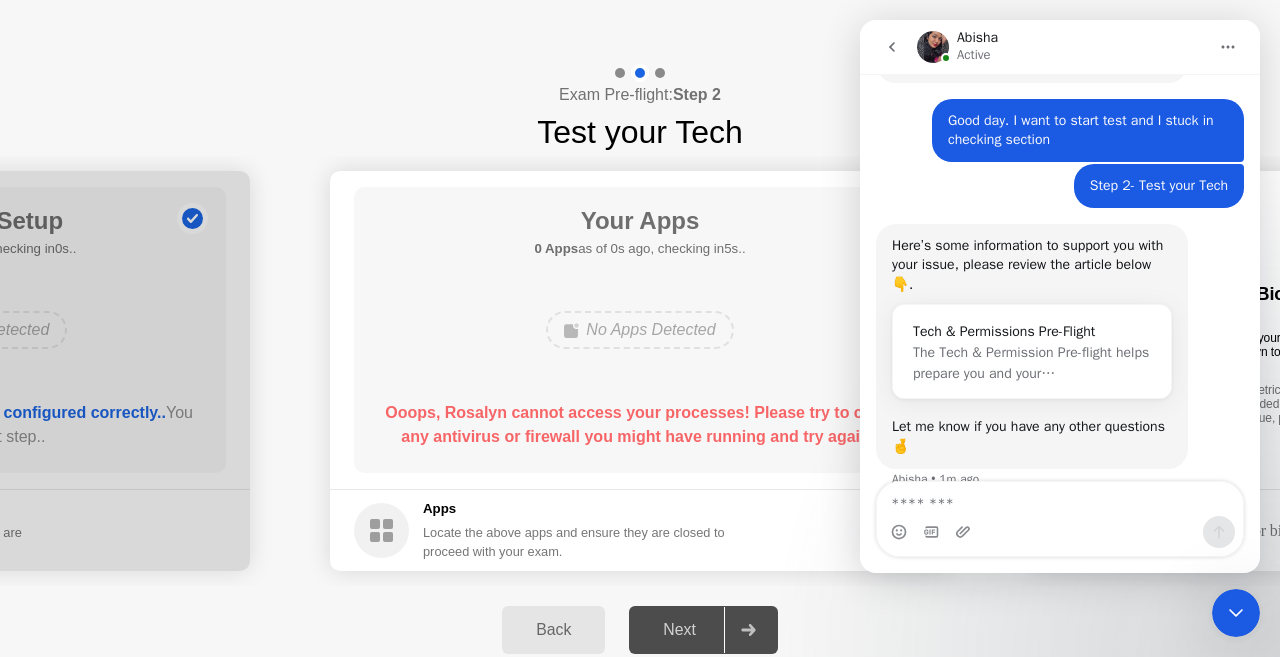 scroll, scrollTop: 1201, scrollLeft: 0, axis: vertical 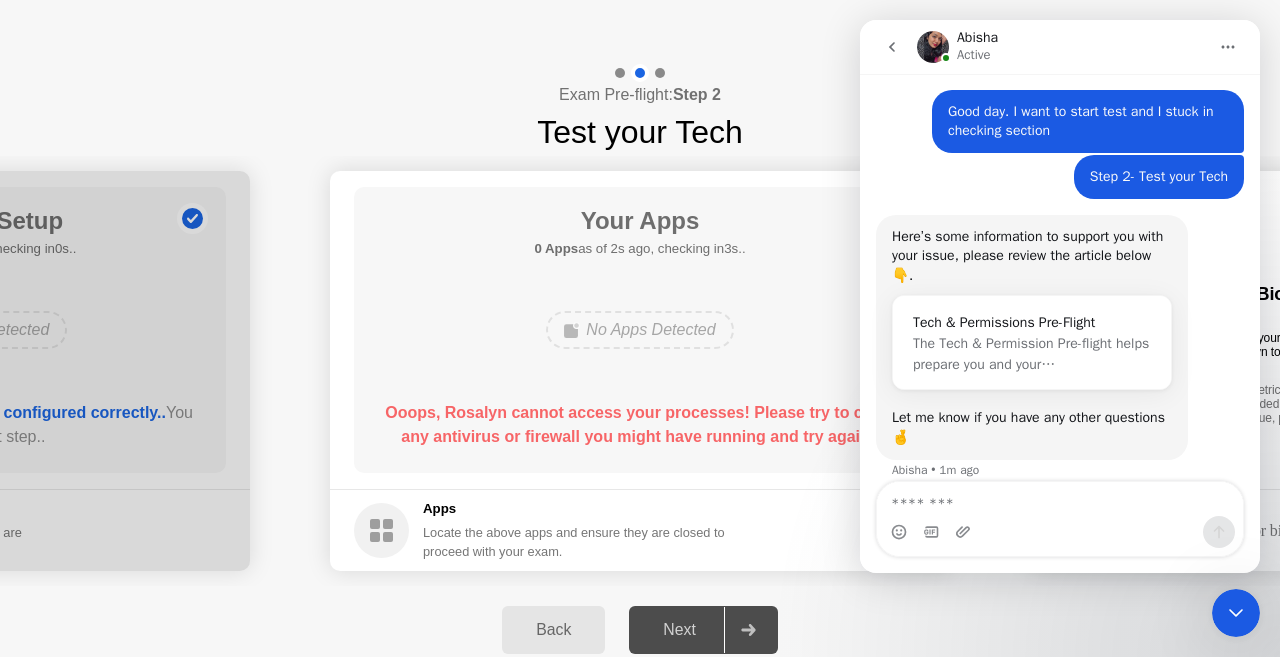 click at bounding box center [1060, 499] 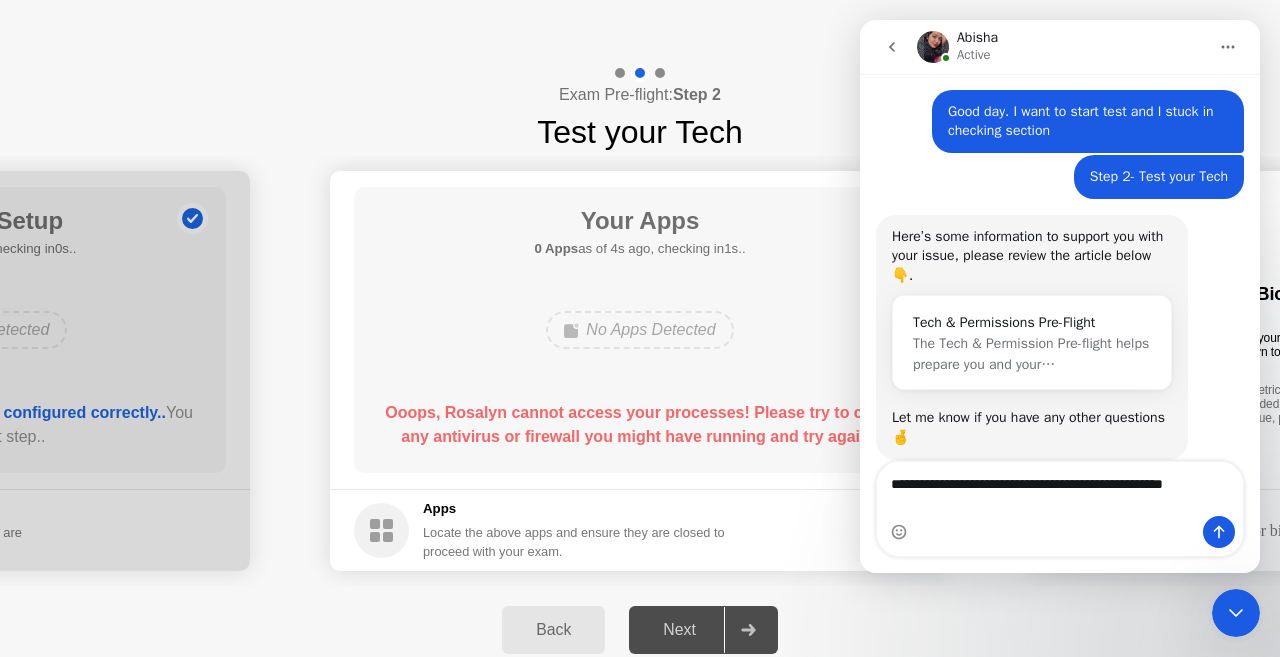 scroll, scrollTop: 1221, scrollLeft: 0, axis: vertical 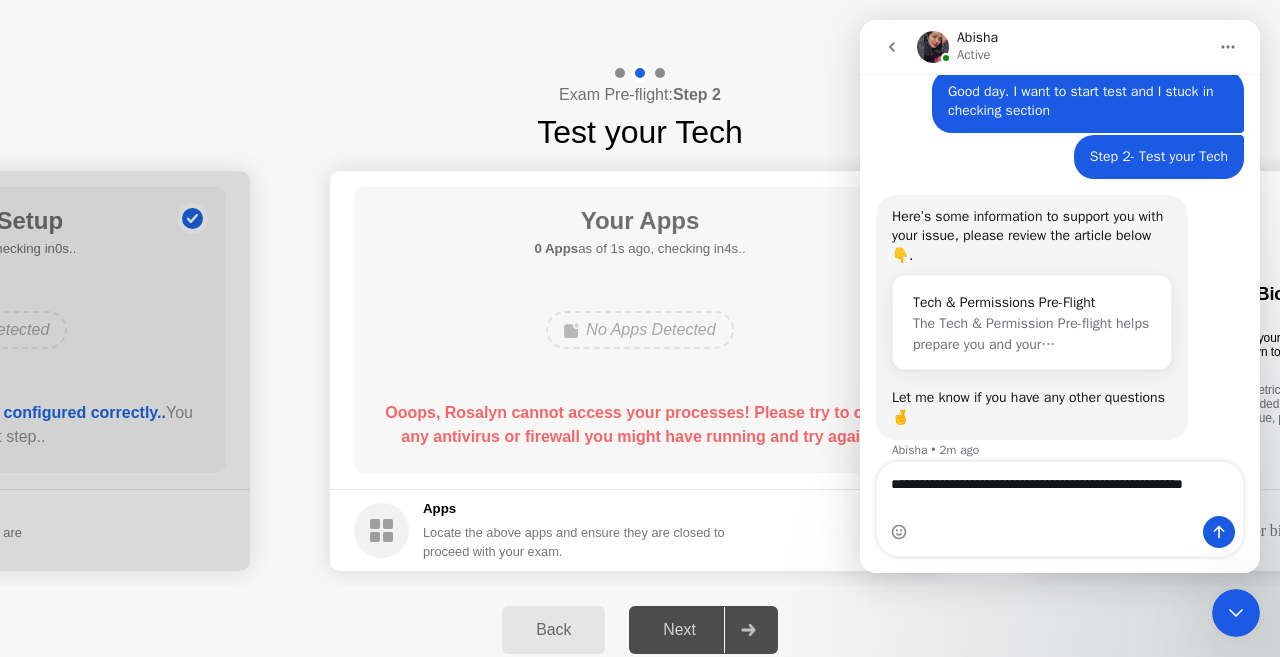 type on "**********" 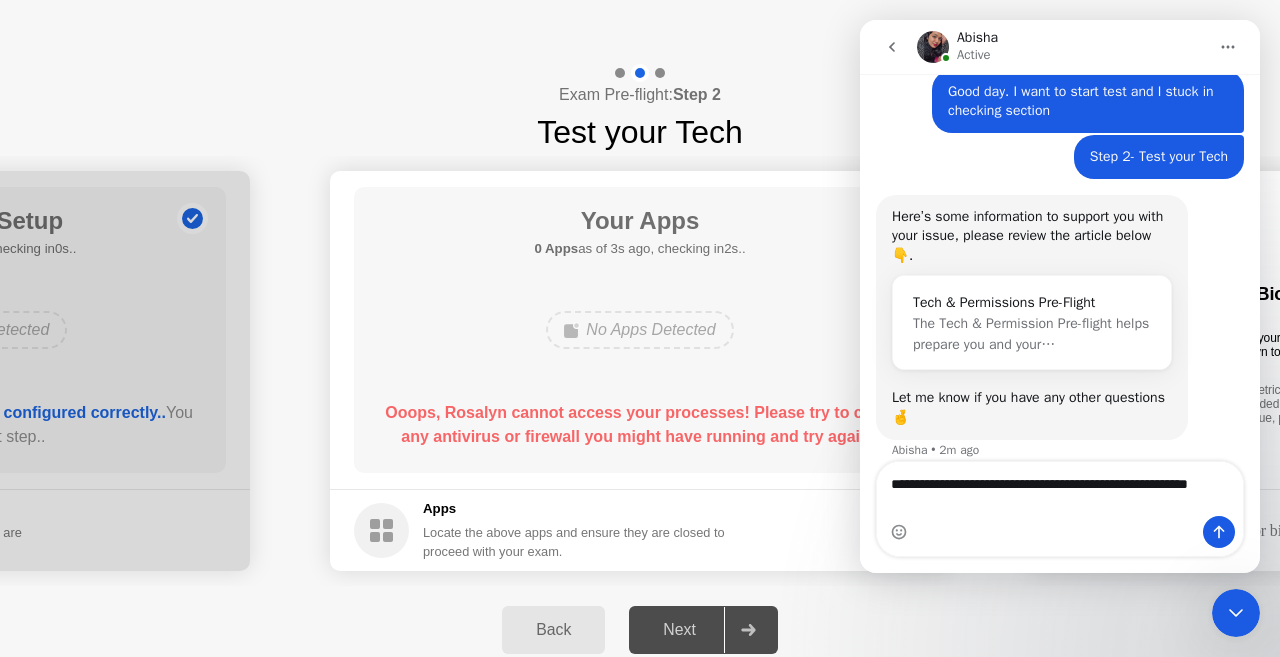 type 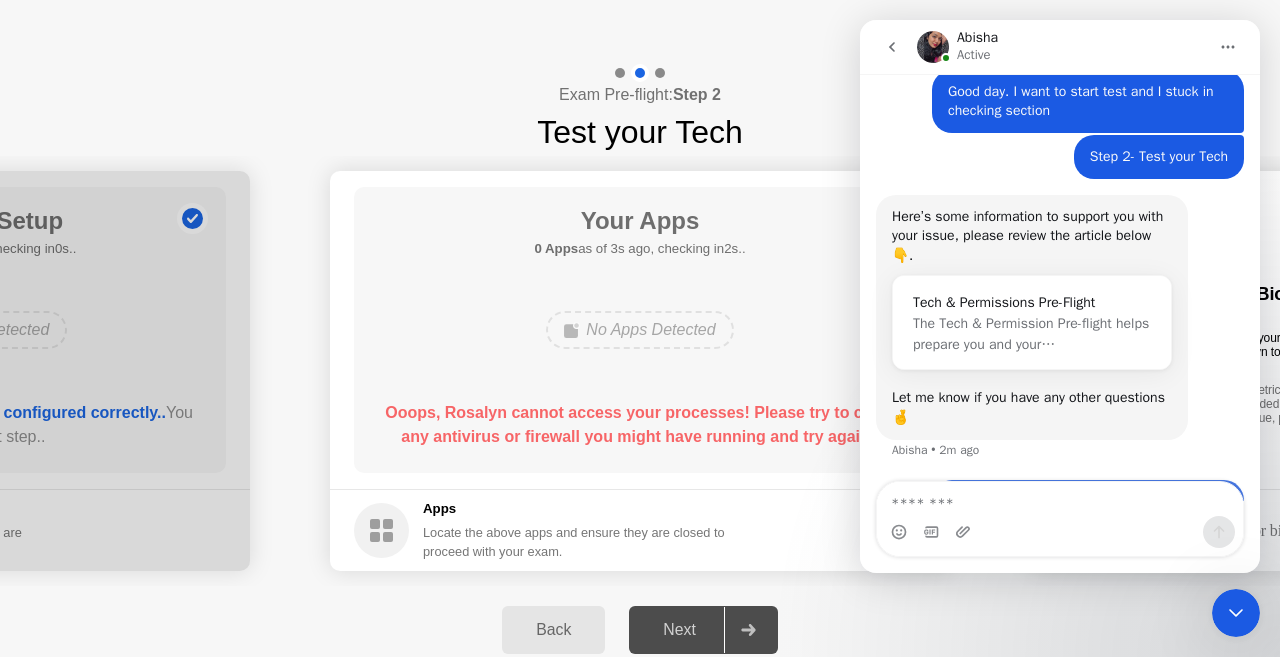 scroll, scrollTop: 1280, scrollLeft: 0, axis: vertical 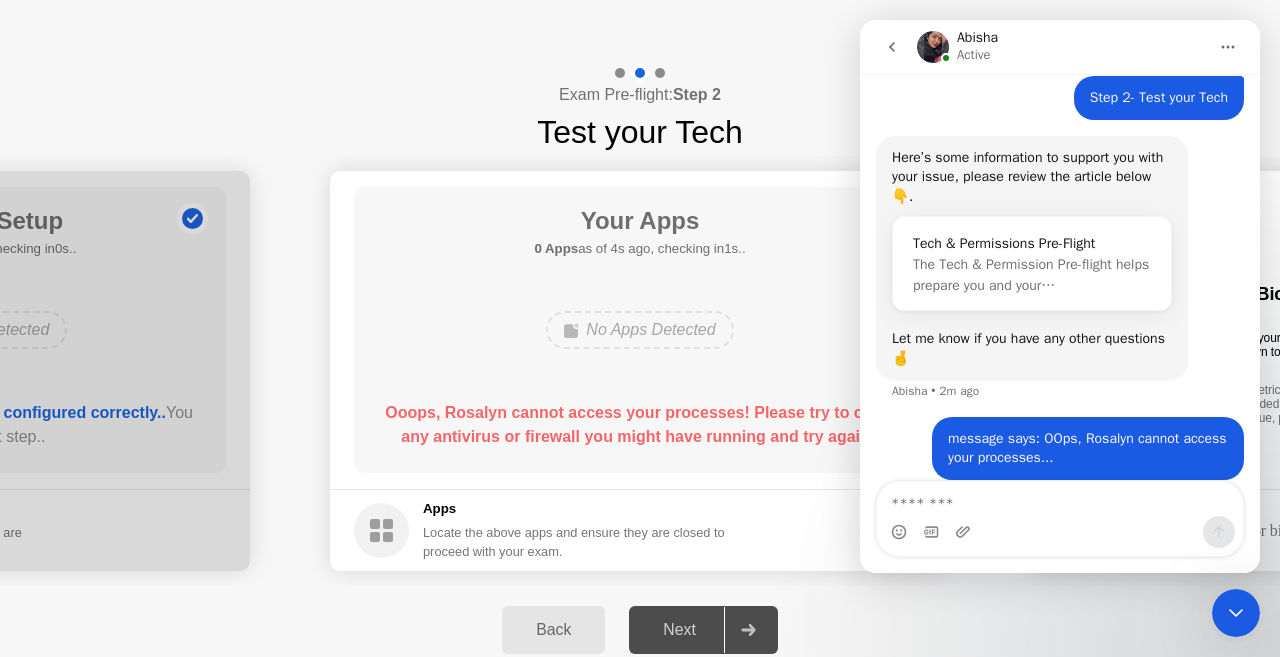 click on "Your Apps 0 Apps as of 4s ago, checking in1s.. No Apps Detected Ooops, Rosalyn cannot access your processes! Please try to close any antivirus or firewall you might have running and try again.." 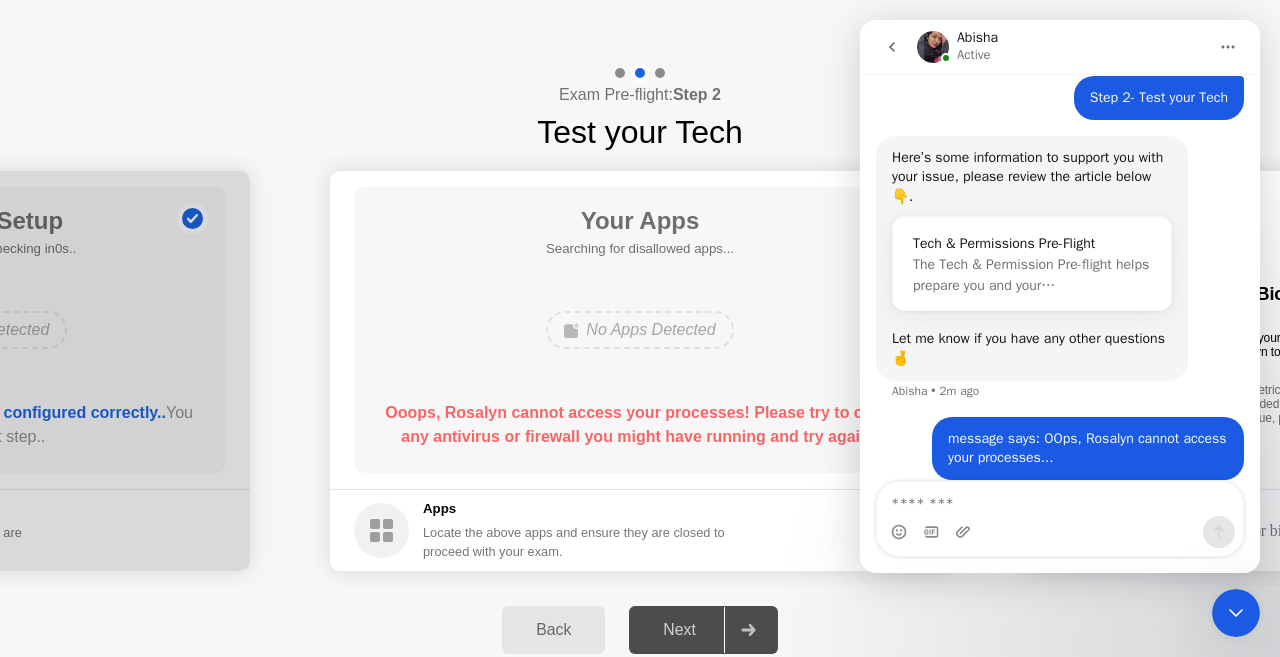 drag, startPoint x: 1227, startPoint y: 609, endPoint x: 2491, endPoint y: 602, distance: 1264.0194 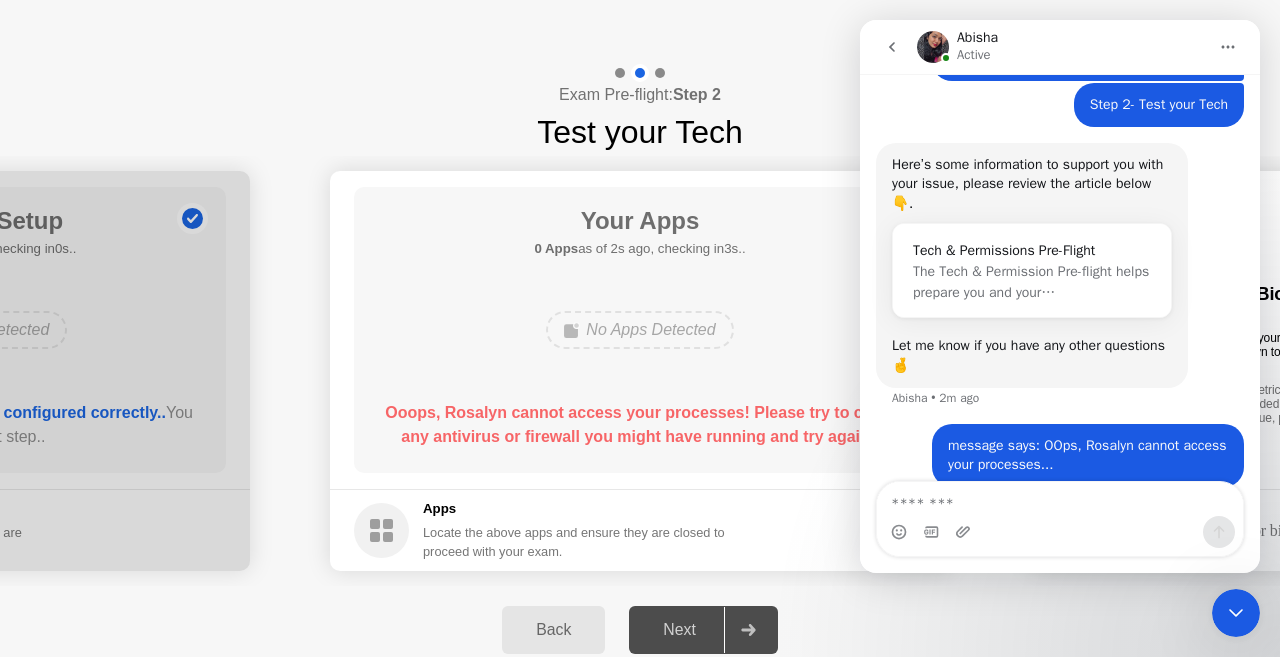 scroll, scrollTop: 1280, scrollLeft: 0, axis: vertical 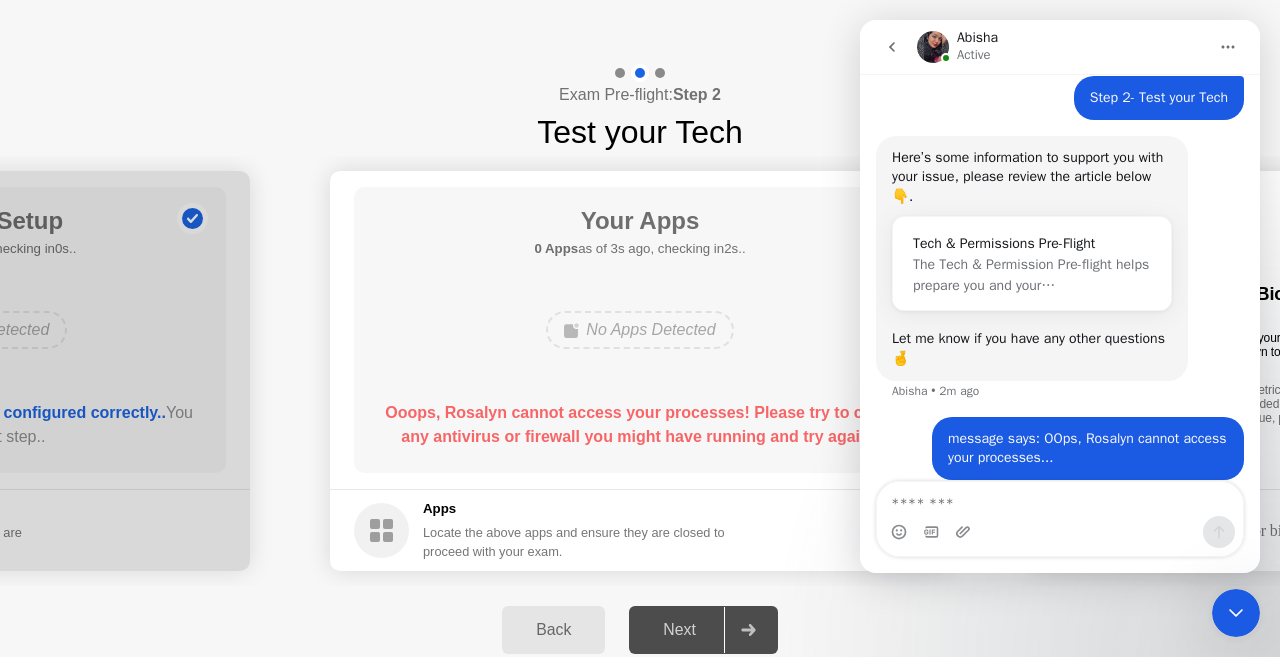 click 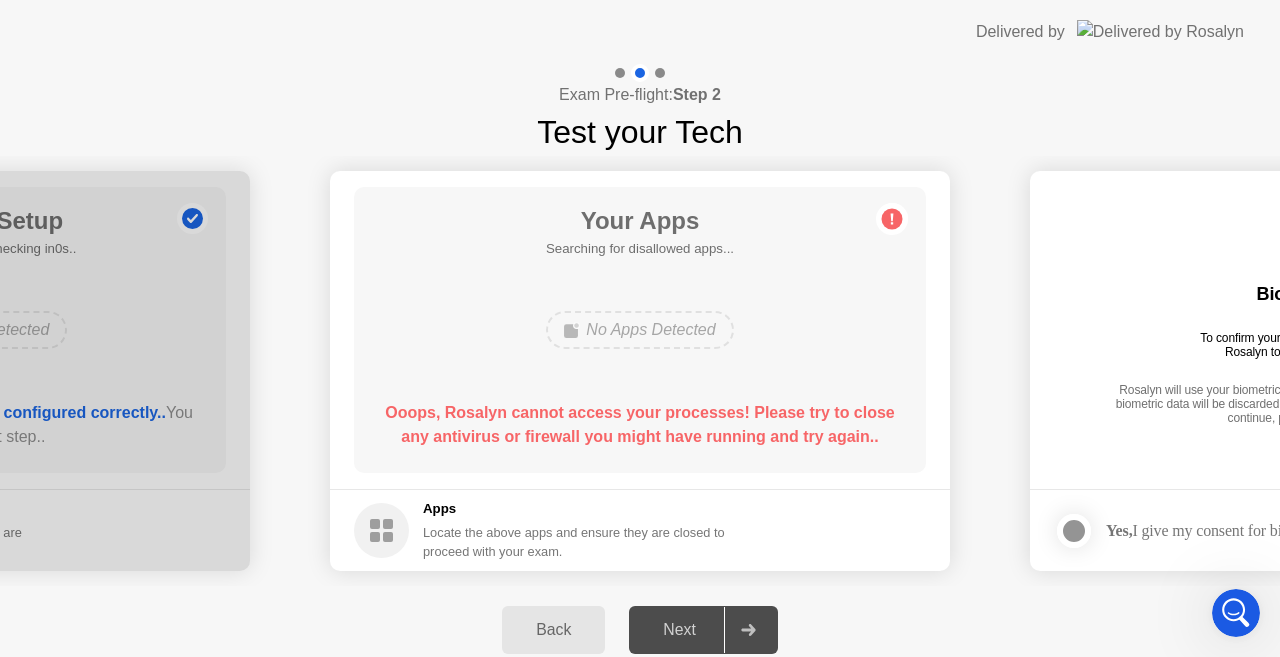 click 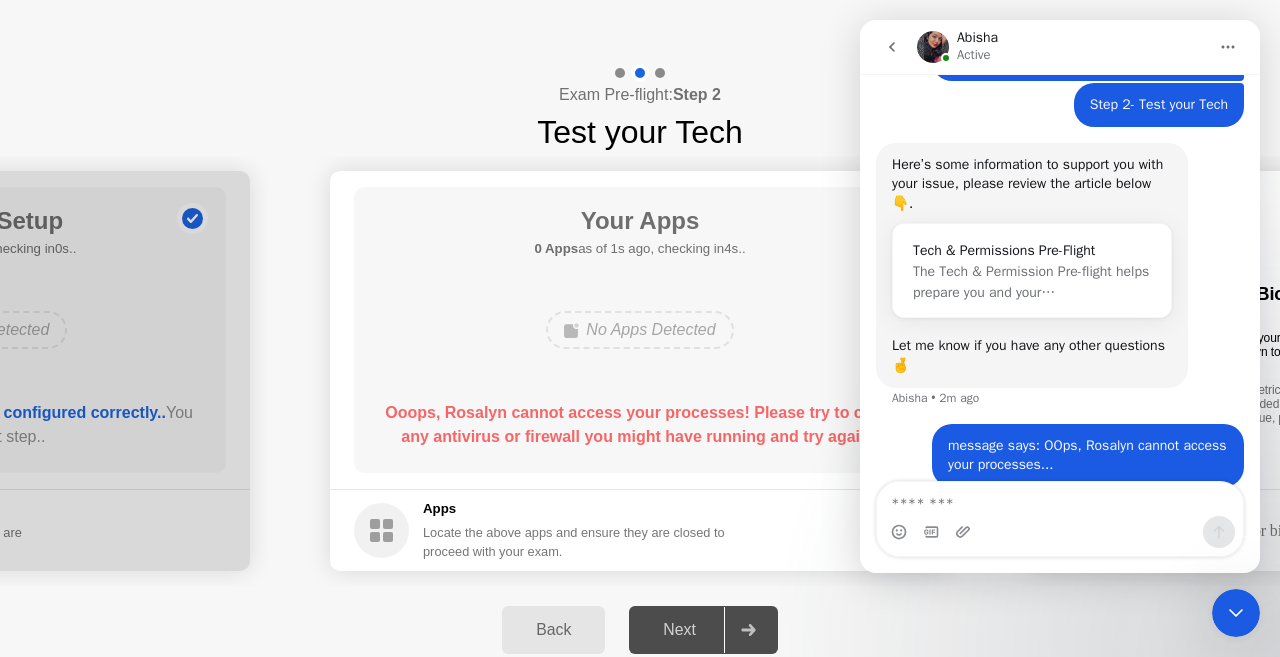 scroll, scrollTop: 1280, scrollLeft: 0, axis: vertical 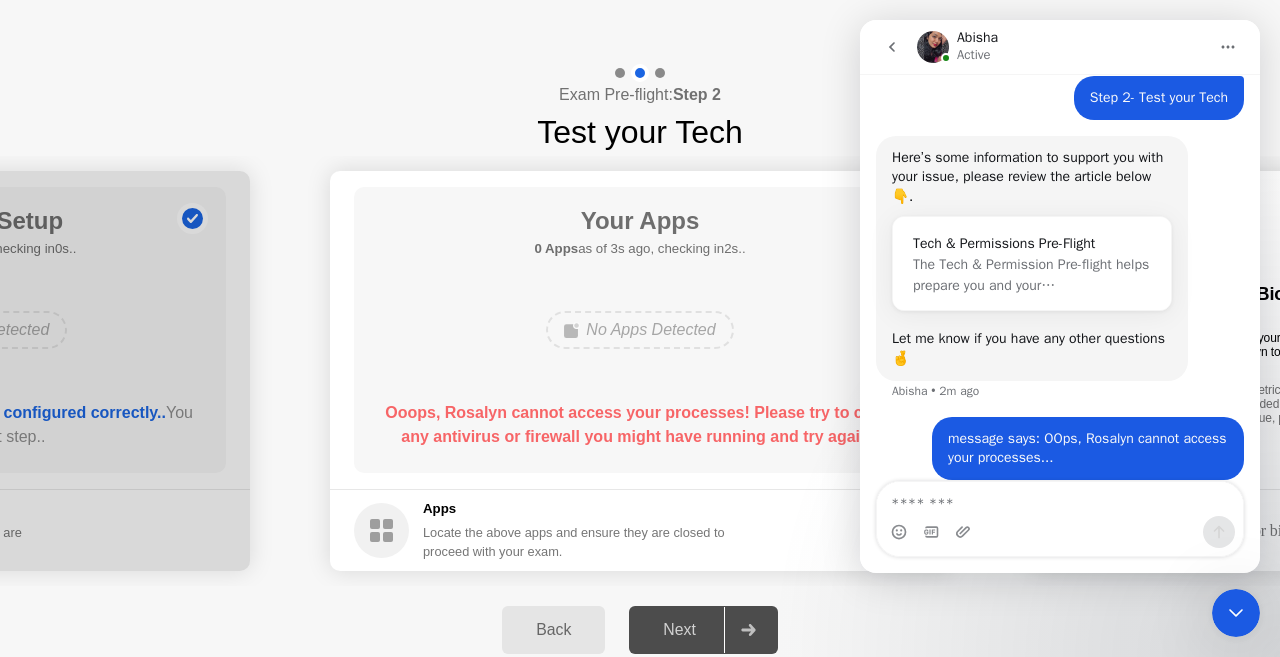 click at bounding box center [1060, 532] 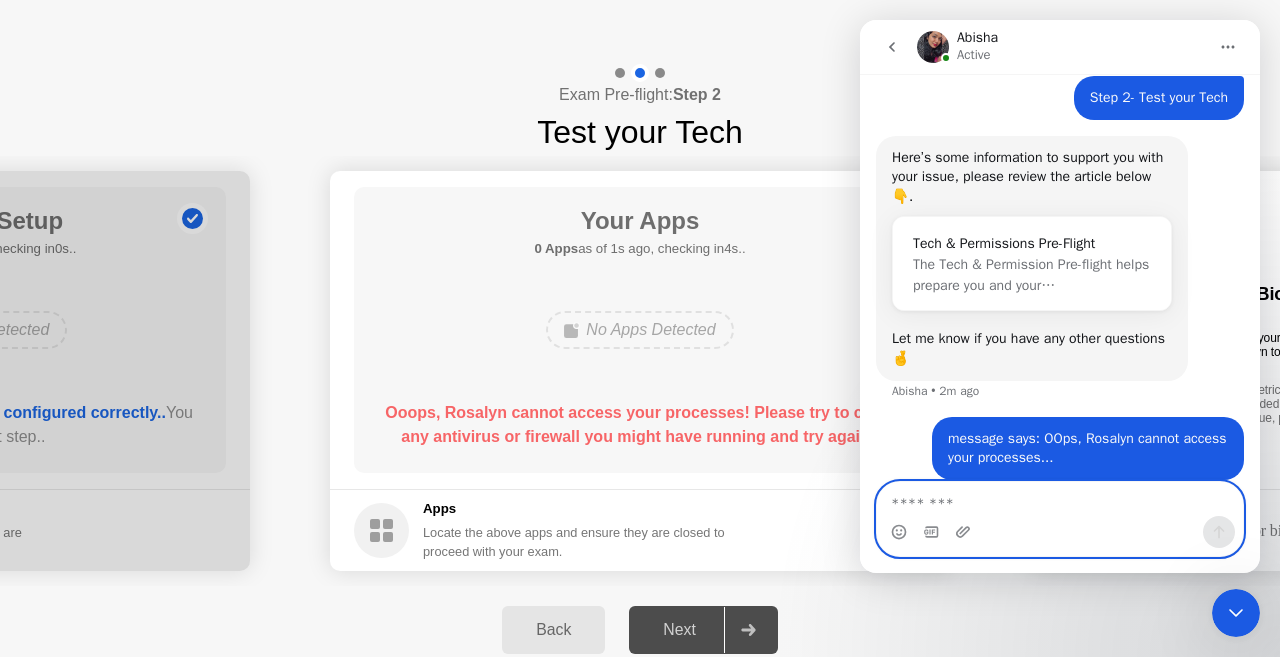 click at bounding box center (1060, 499) 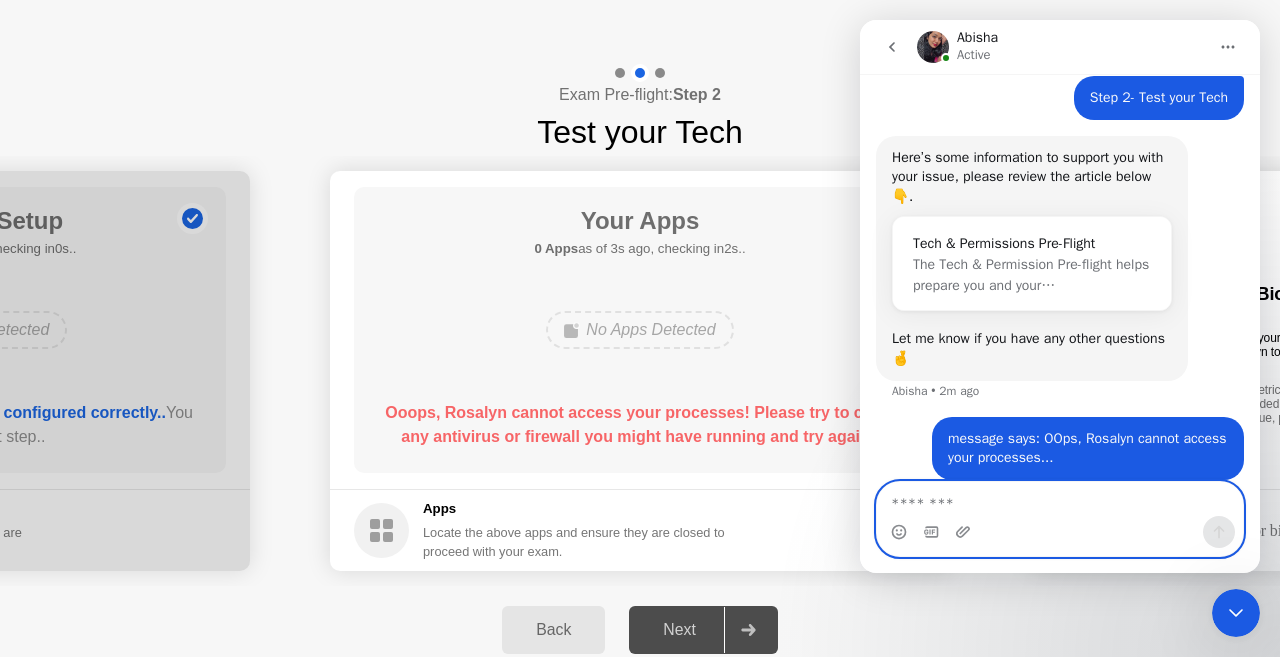 type on "*" 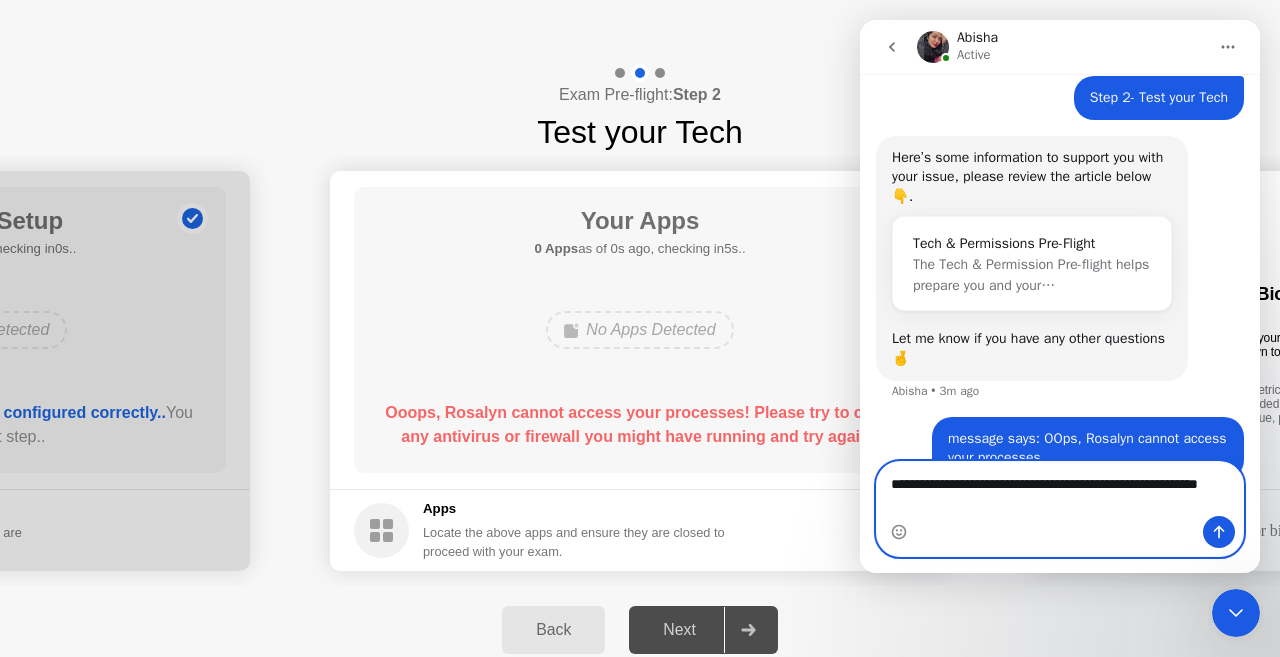 scroll, scrollTop: 1300, scrollLeft: 0, axis: vertical 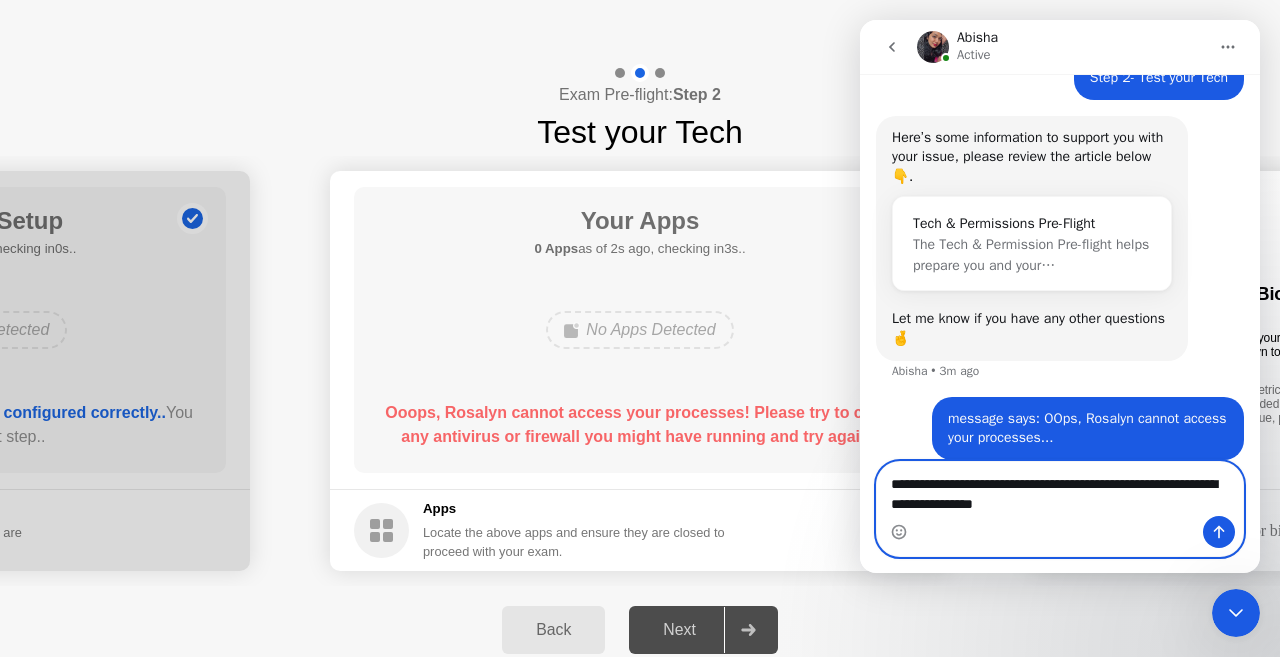type on "**********" 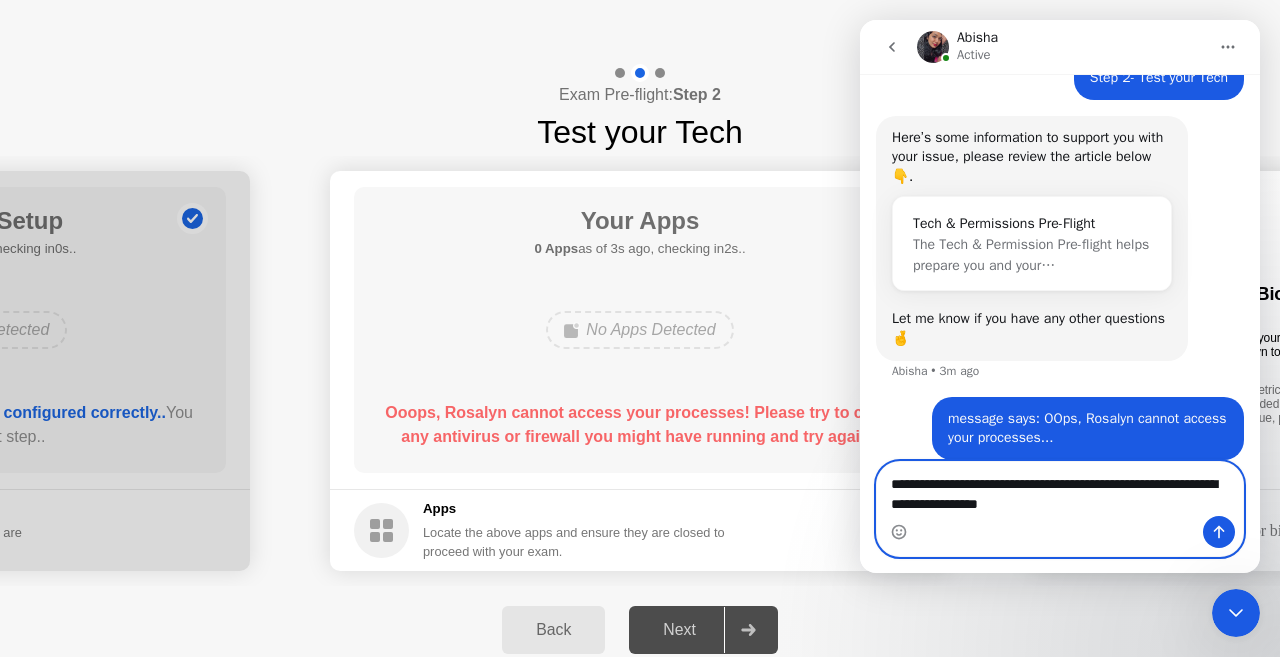 type 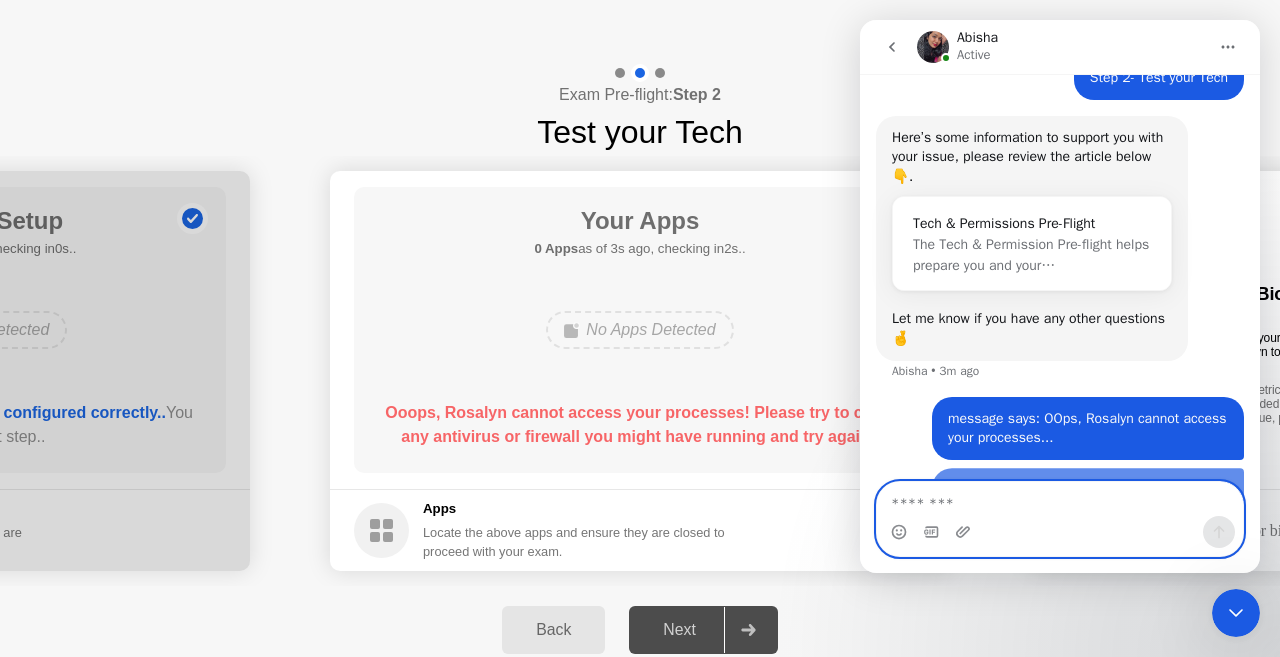 scroll, scrollTop: 1345, scrollLeft: 0, axis: vertical 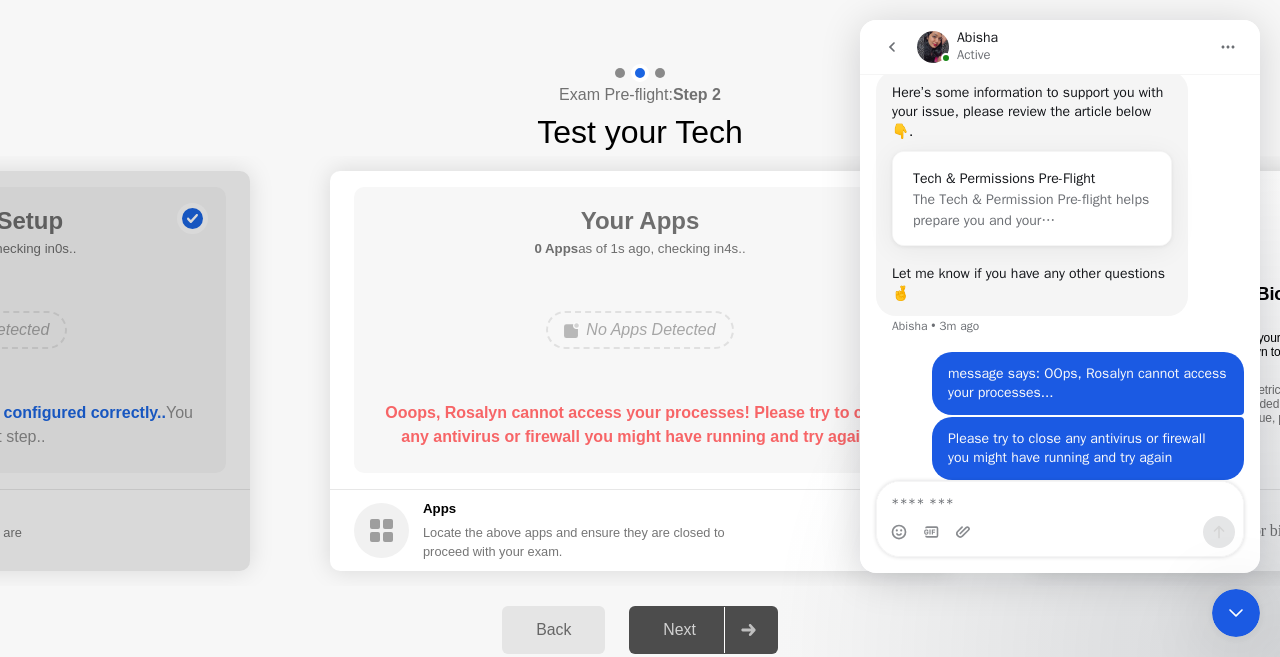 click 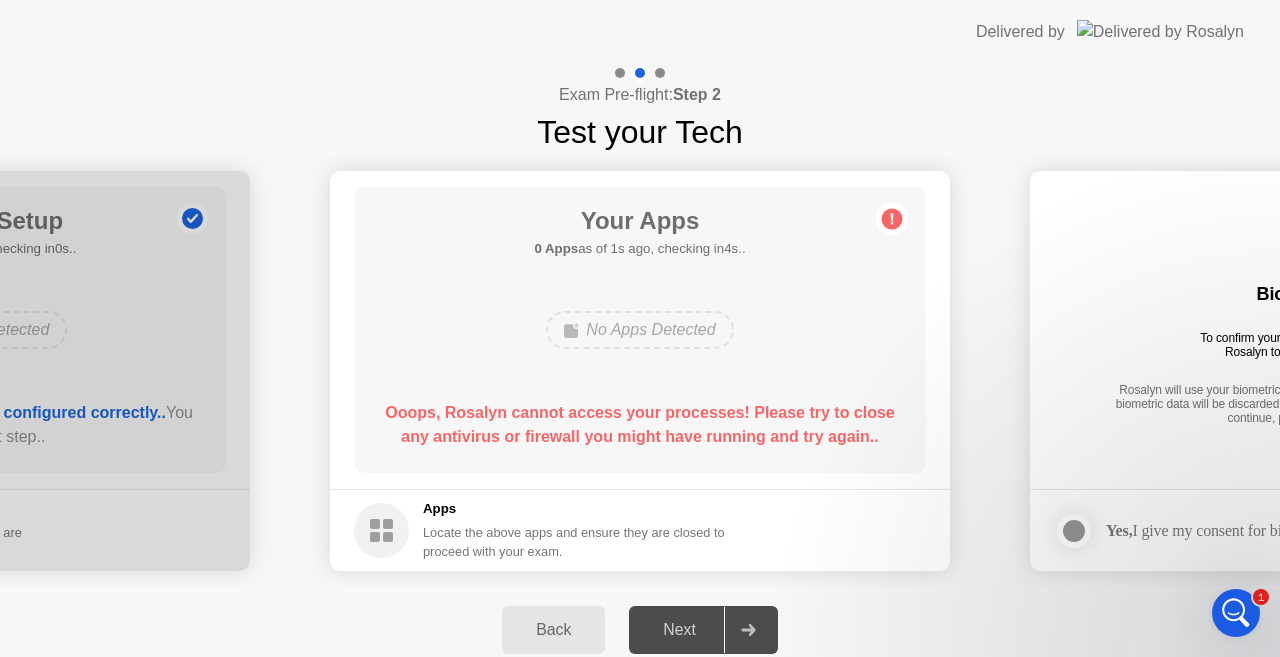 scroll, scrollTop: 1425, scrollLeft: 0, axis: vertical 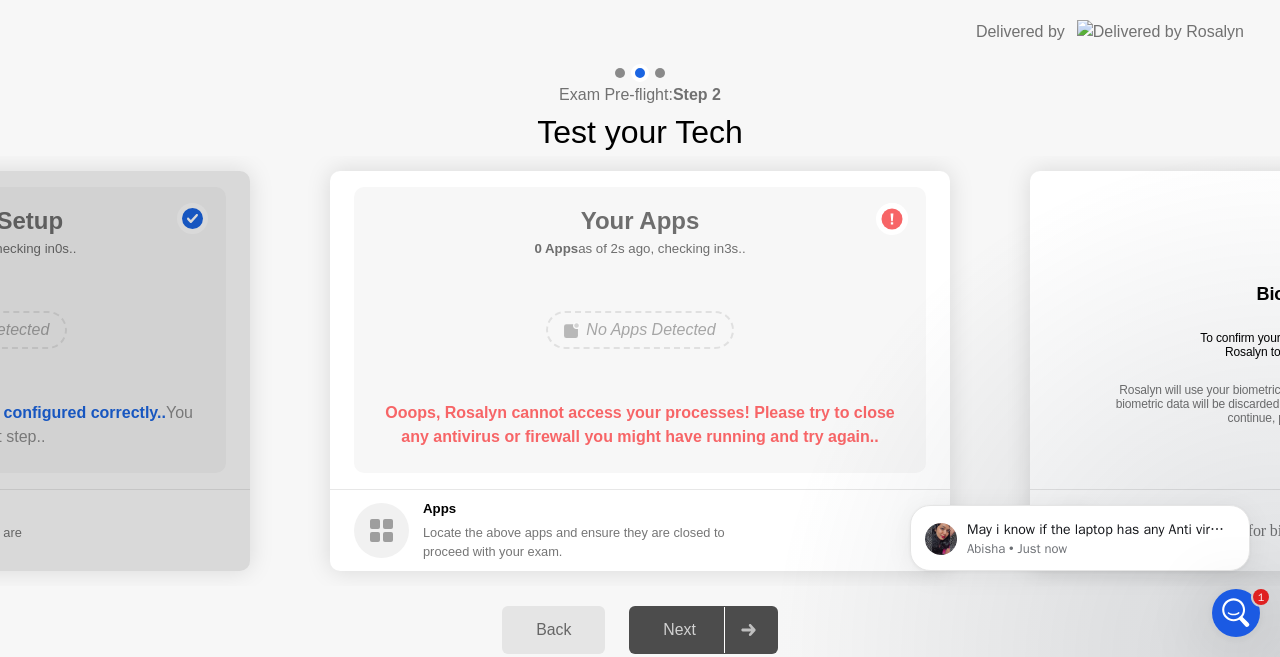 click 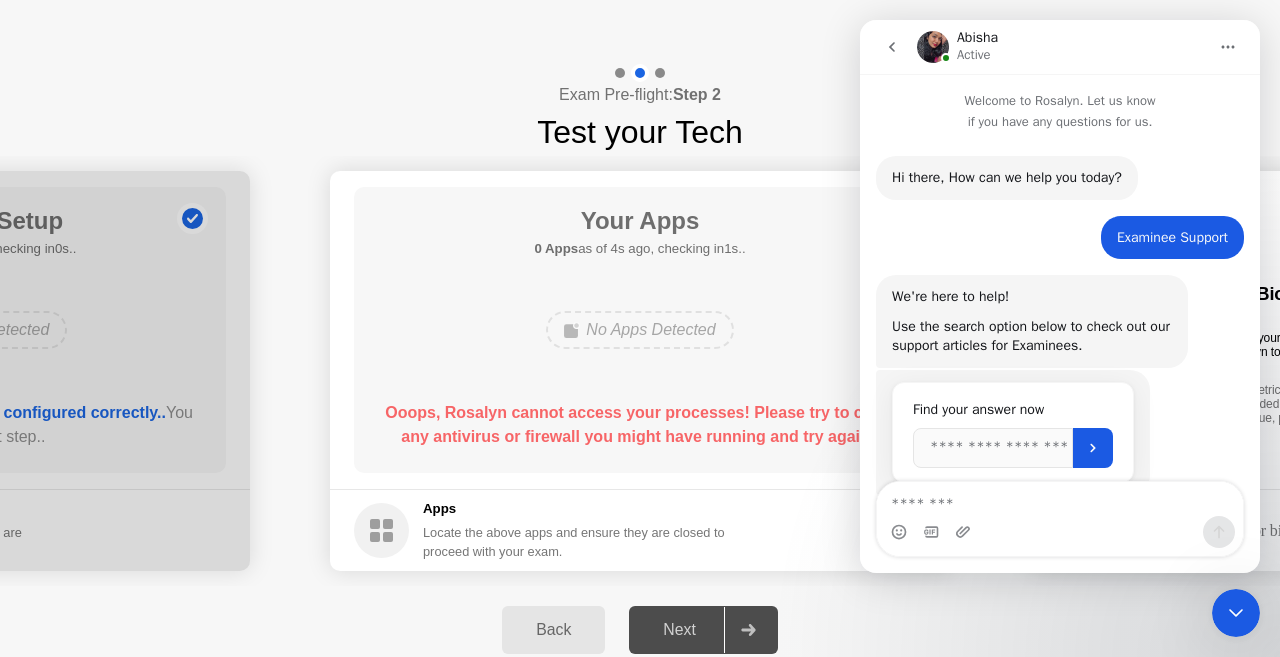 scroll, scrollTop: 247, scrollLeft: 0, axis: vertical 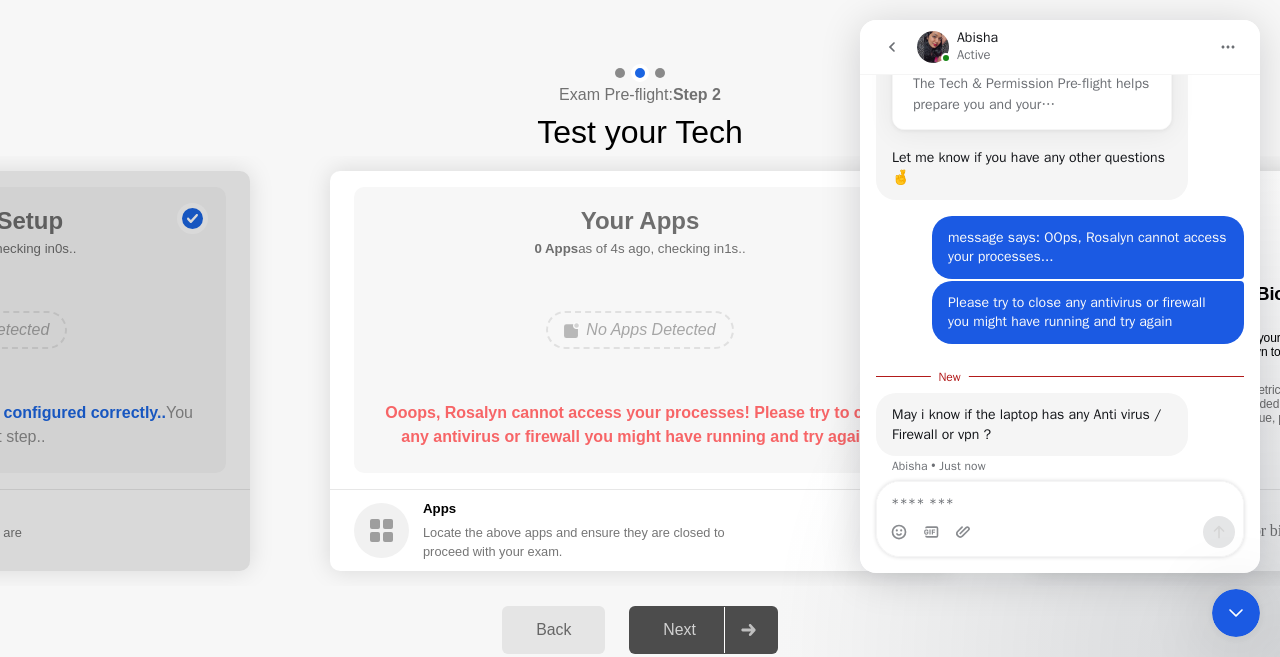click at bounding box center (1060, 499) 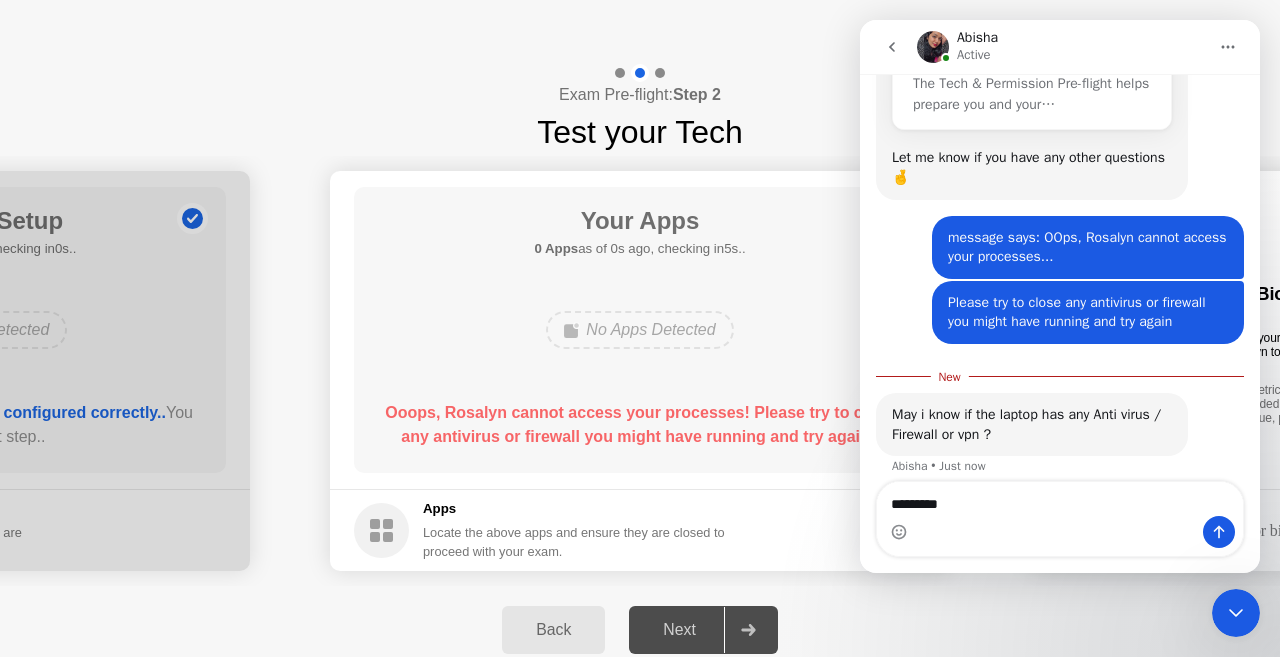 type on "*********" 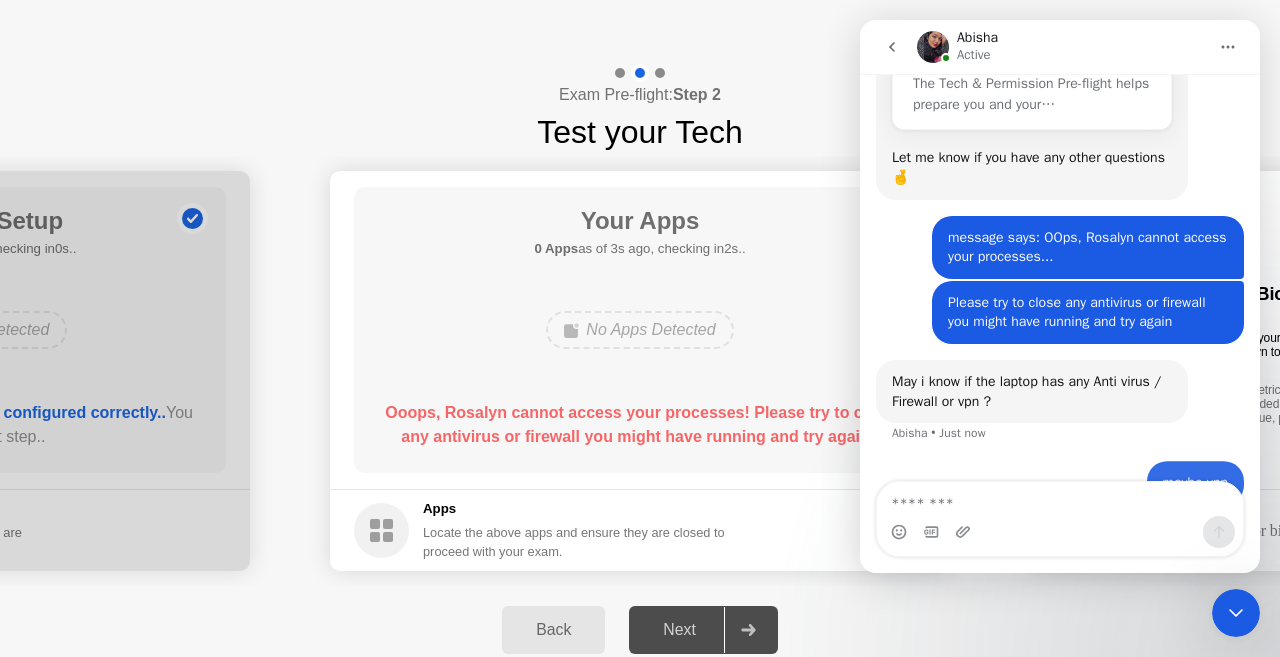 scroll, scrollTop: 1484, scrollLeft: 0, axis: vertical 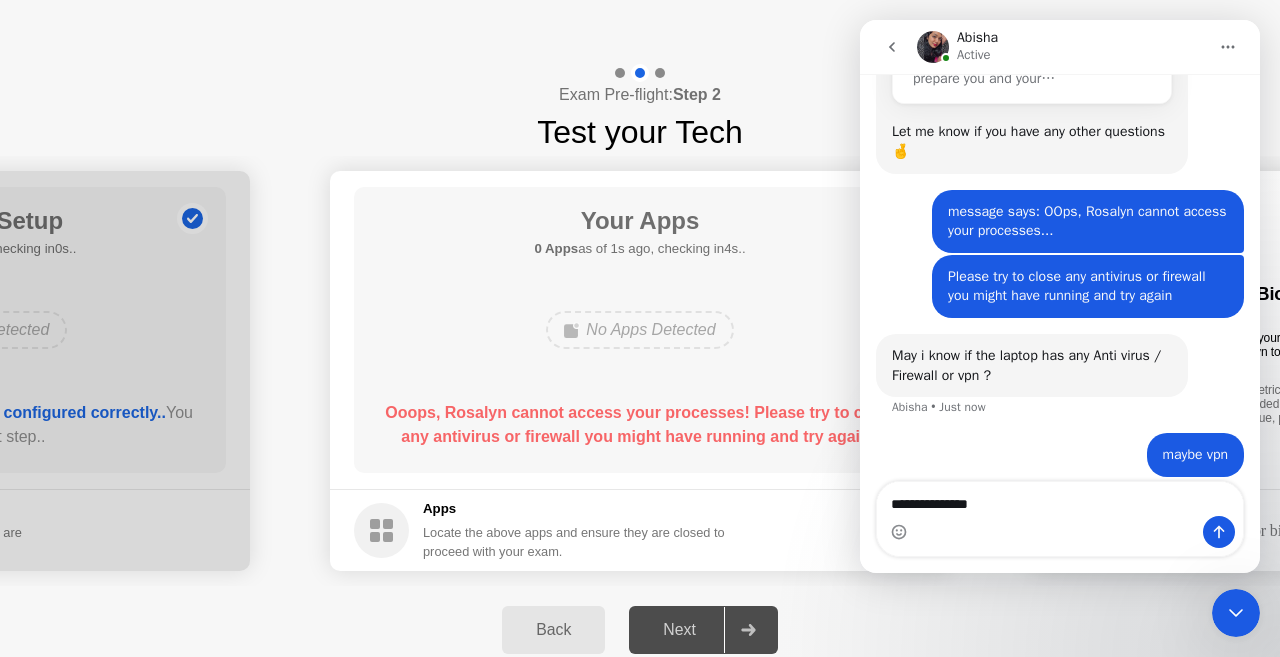 type on "**********" 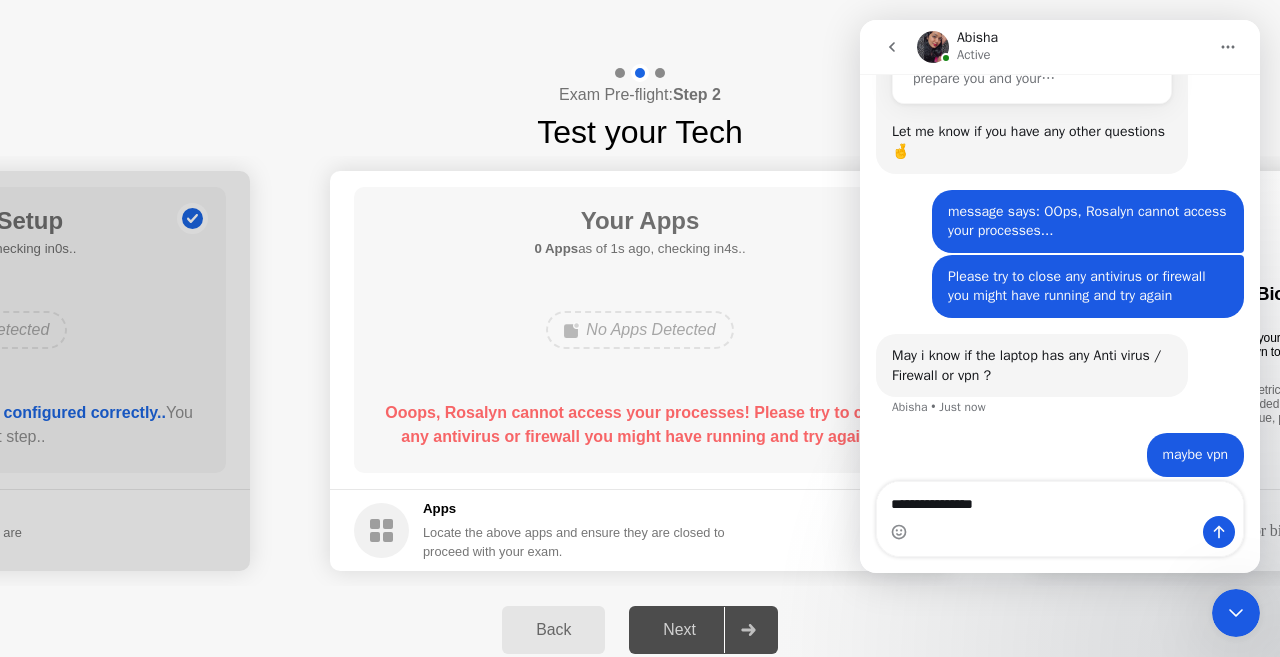 type 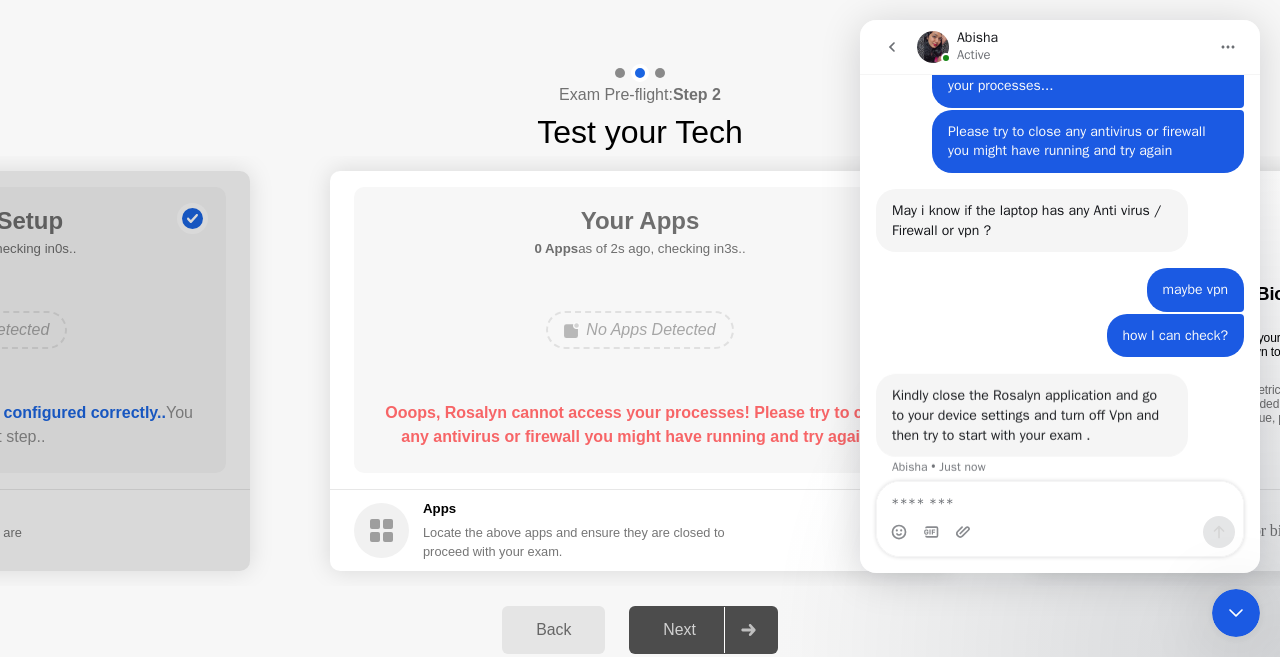 scroll, scrollTop: 1629, scrollLeft: 0, axis: vertical 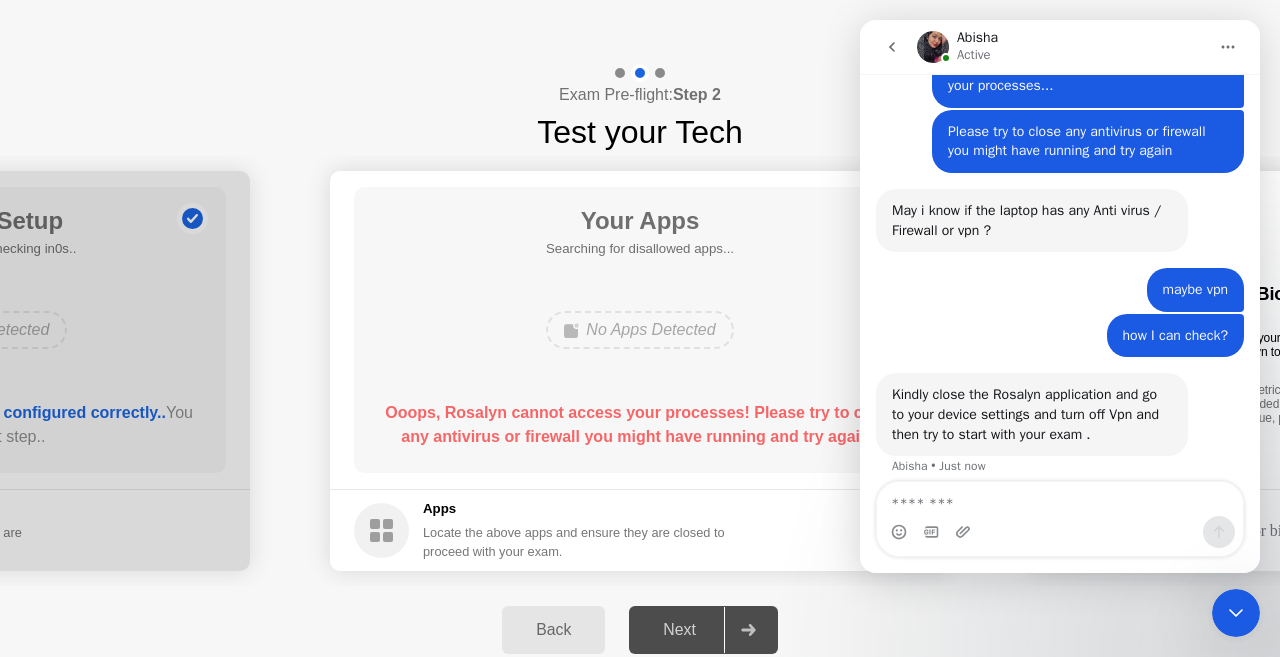 click on "Your Apps Searching for disallowed apps... No Apps Detected Ooops, Rosalyn cannot access your processes! Please try to close any antivirus or firewall you might have running and try again.." 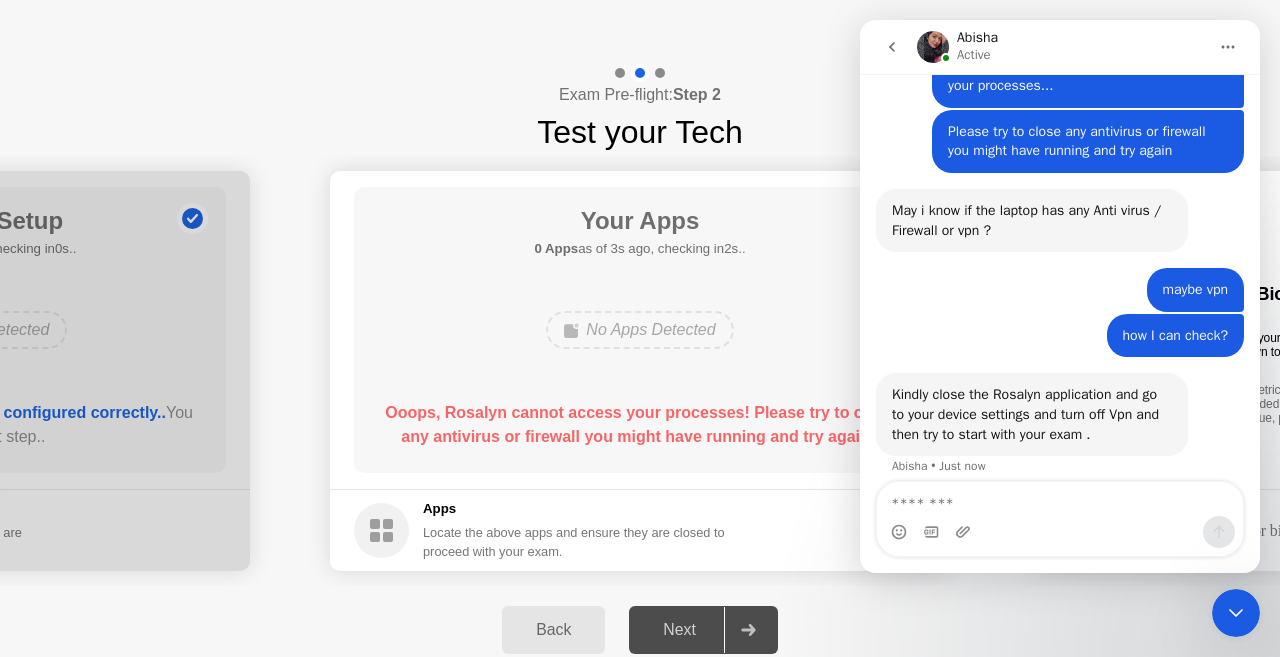 click on "Back" 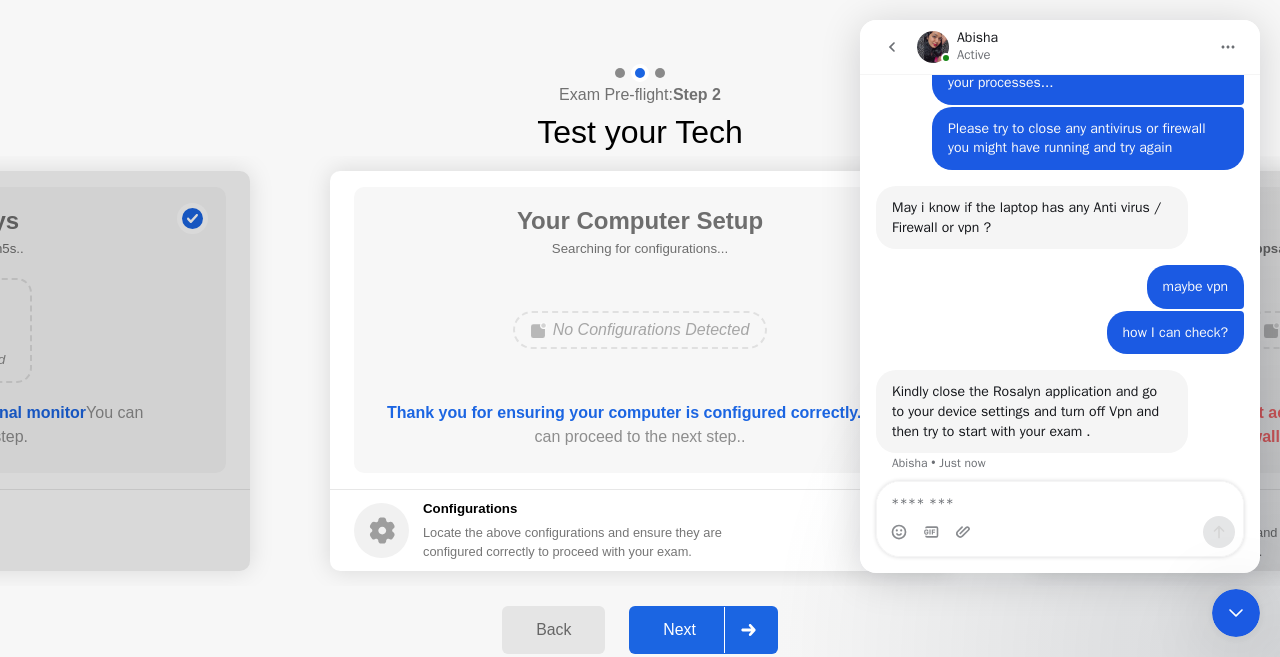 scroll, scrollTop: 1706, scrollLeft: 0, axis: vertical 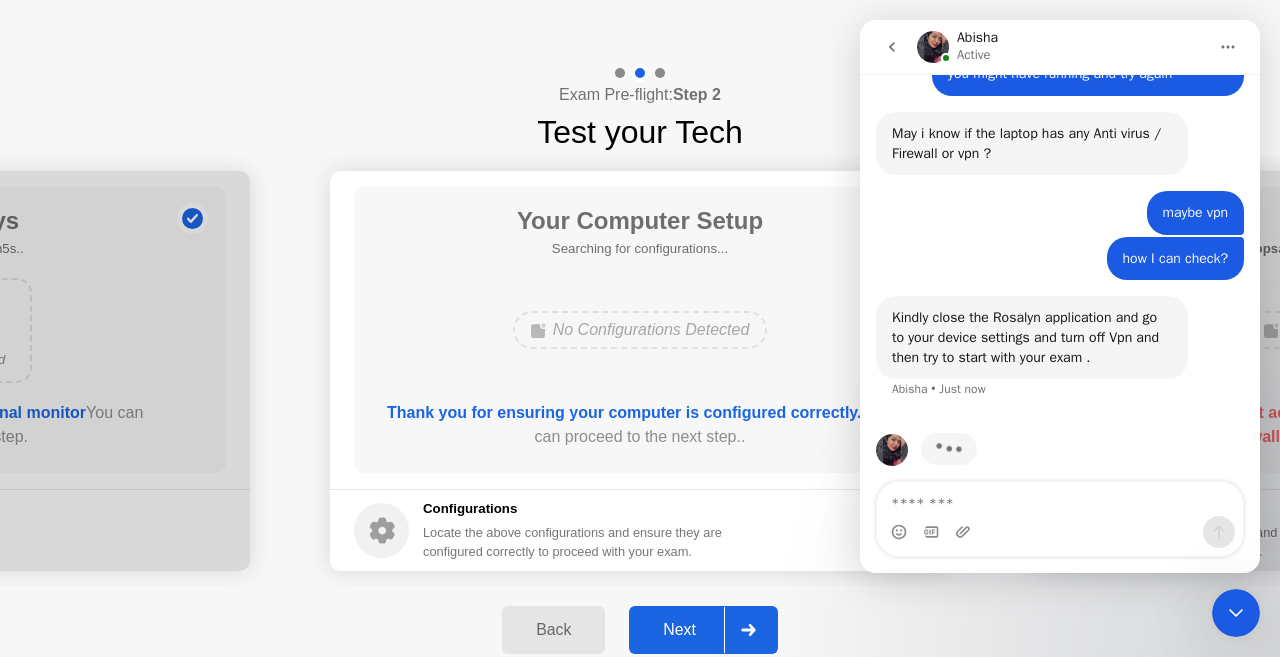 click 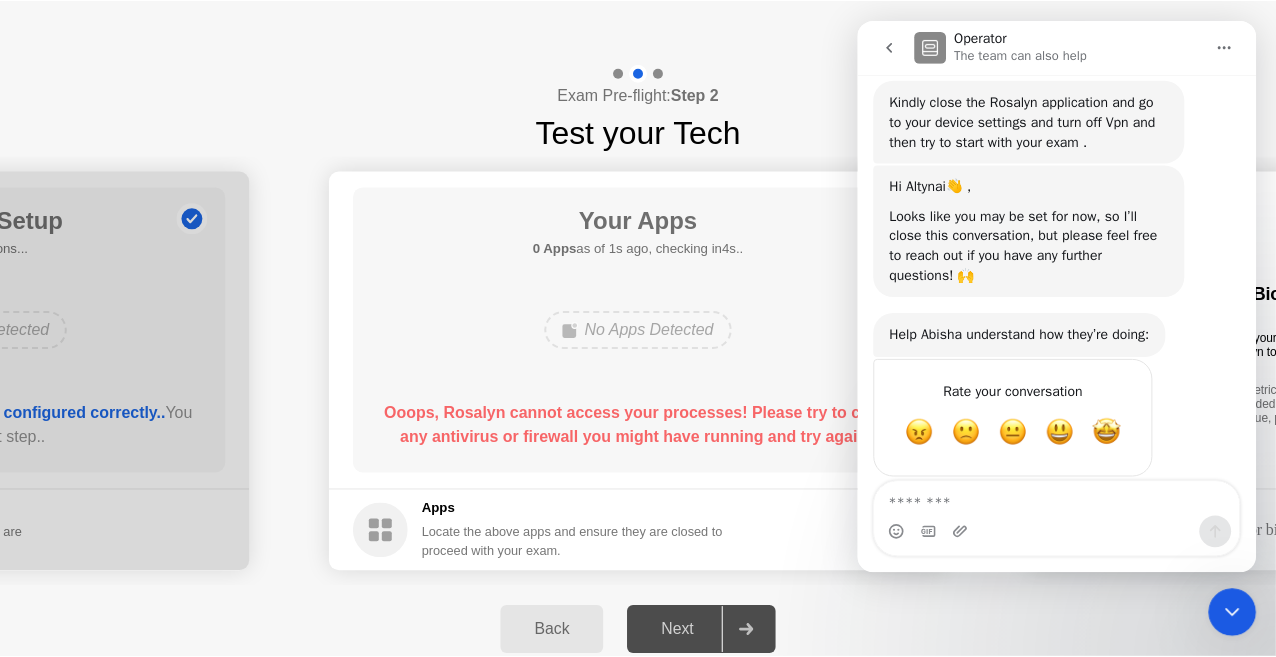 scroll, scrollTop: 1822, scrollLeft: 0, axis: vertical 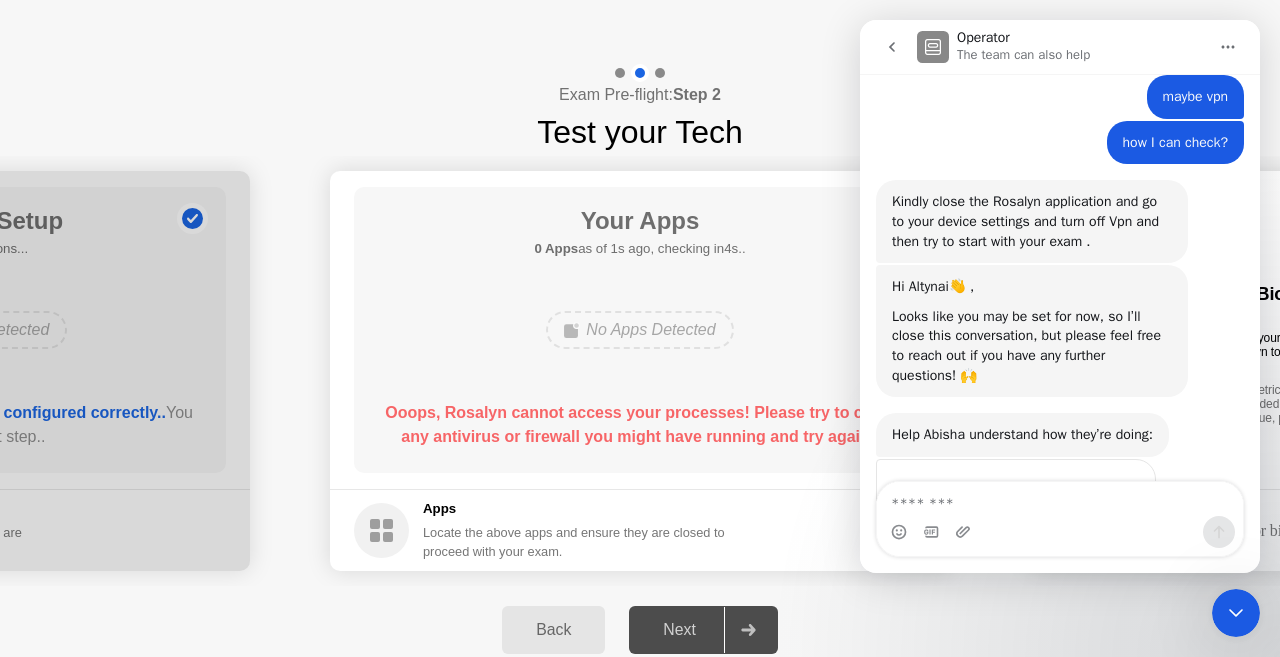 click on "Exam Pre-flight:  Step 2 Test your Tech" 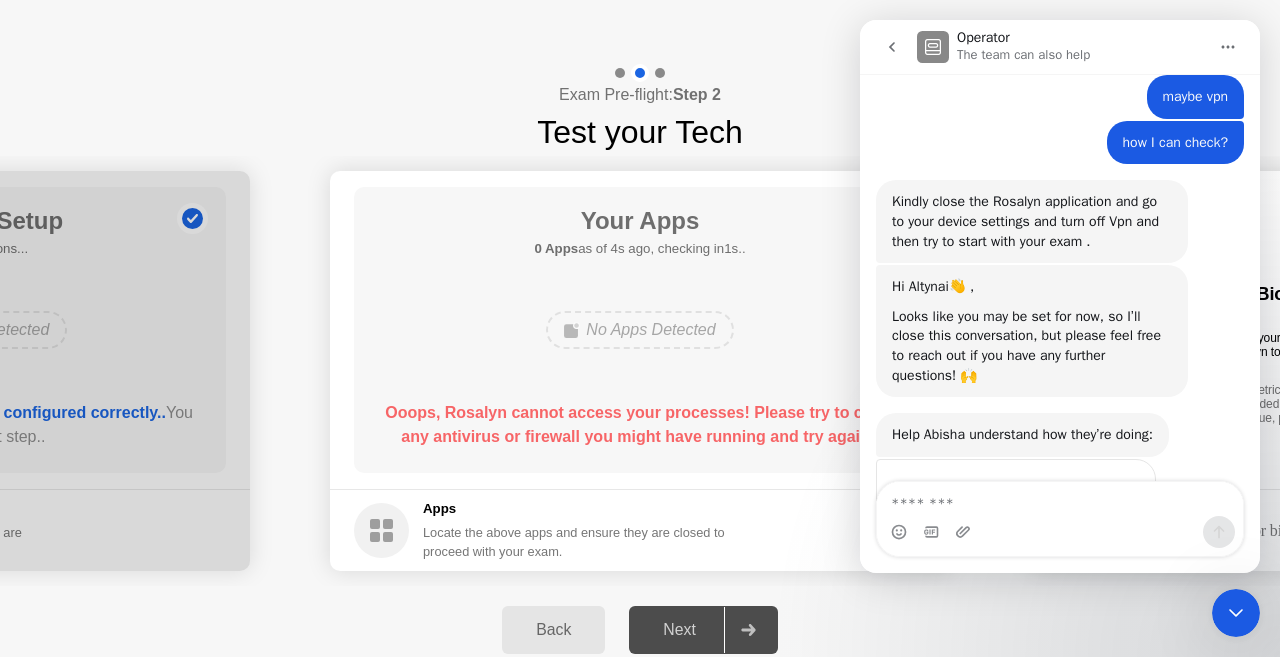 click 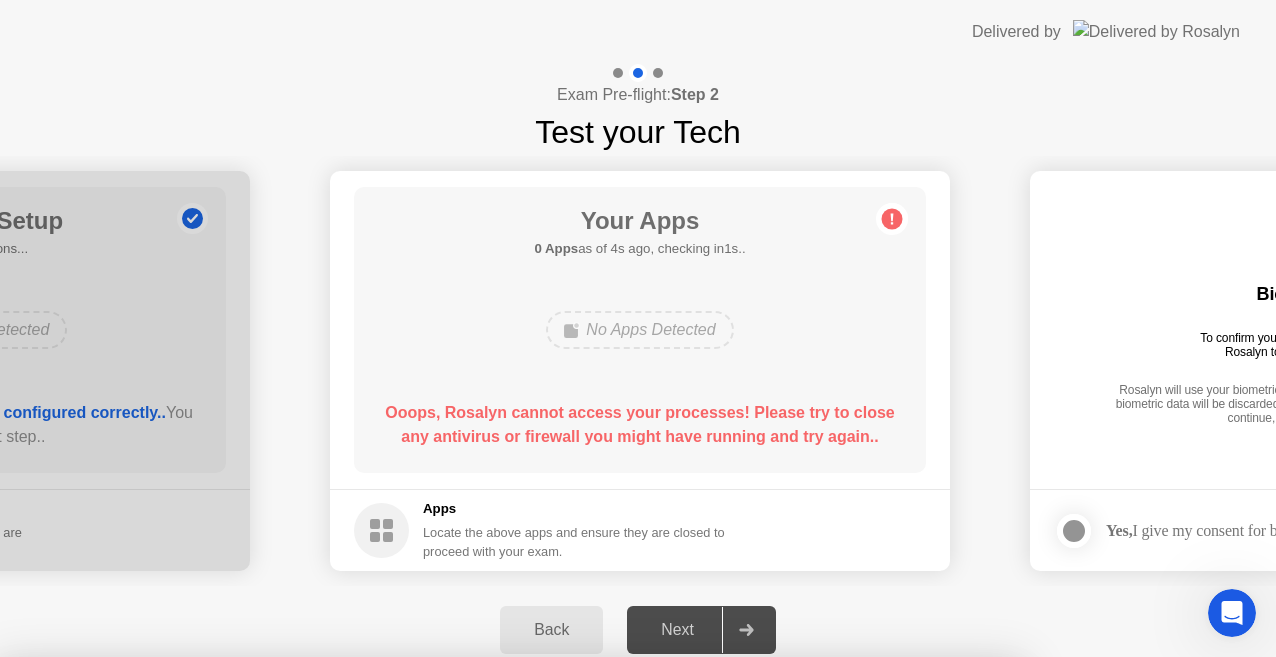 click on "Yes" at bounding box center [462, 770] 